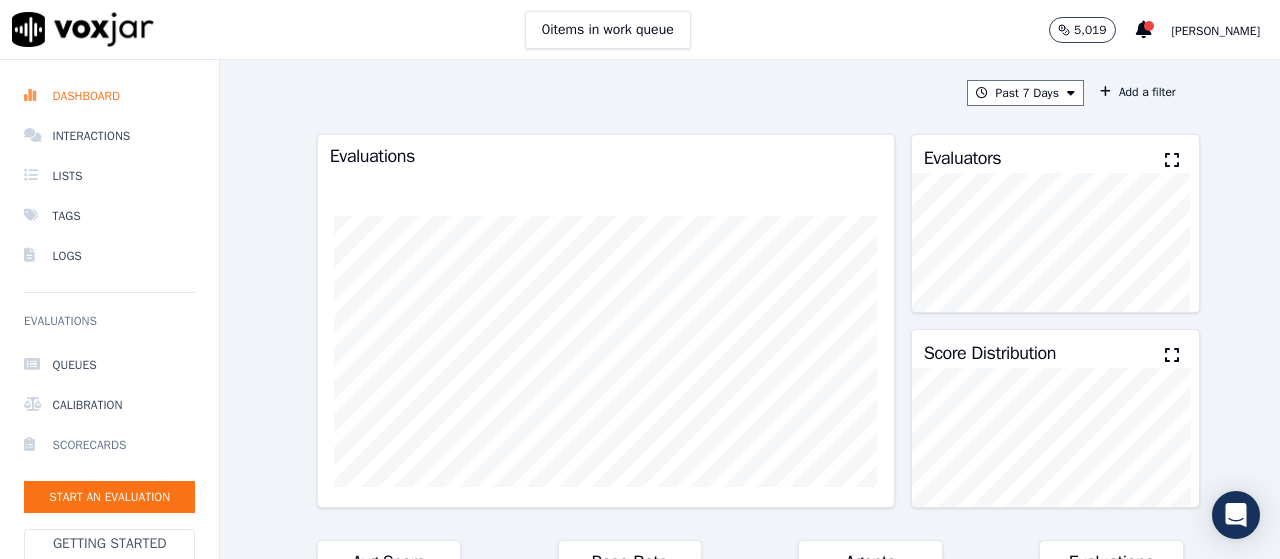 scroll, scrollTop: 0, scrollLeft: 0, axis: both 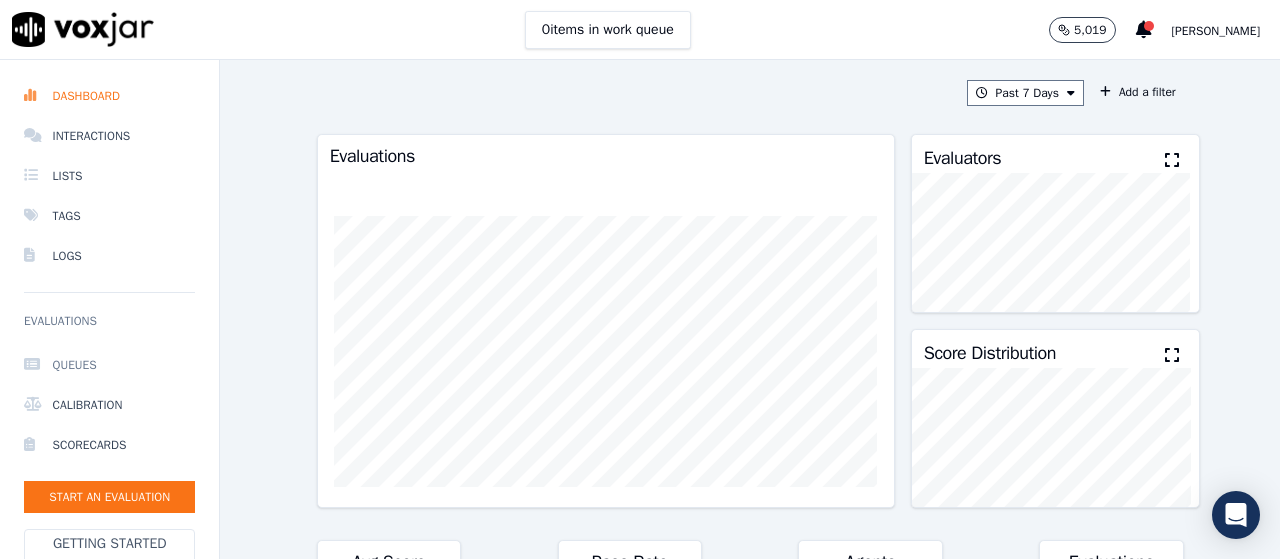 click on "Queues" at bounding box center [109, 365] 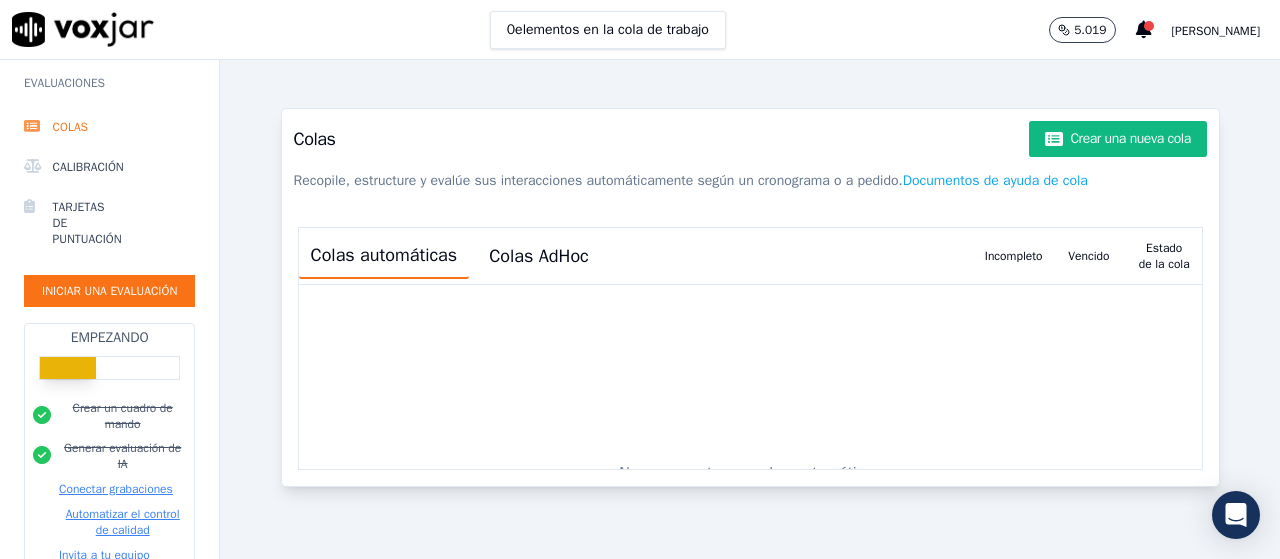scroll, scrollTop: 0, scrollLeft: 0, axis: both 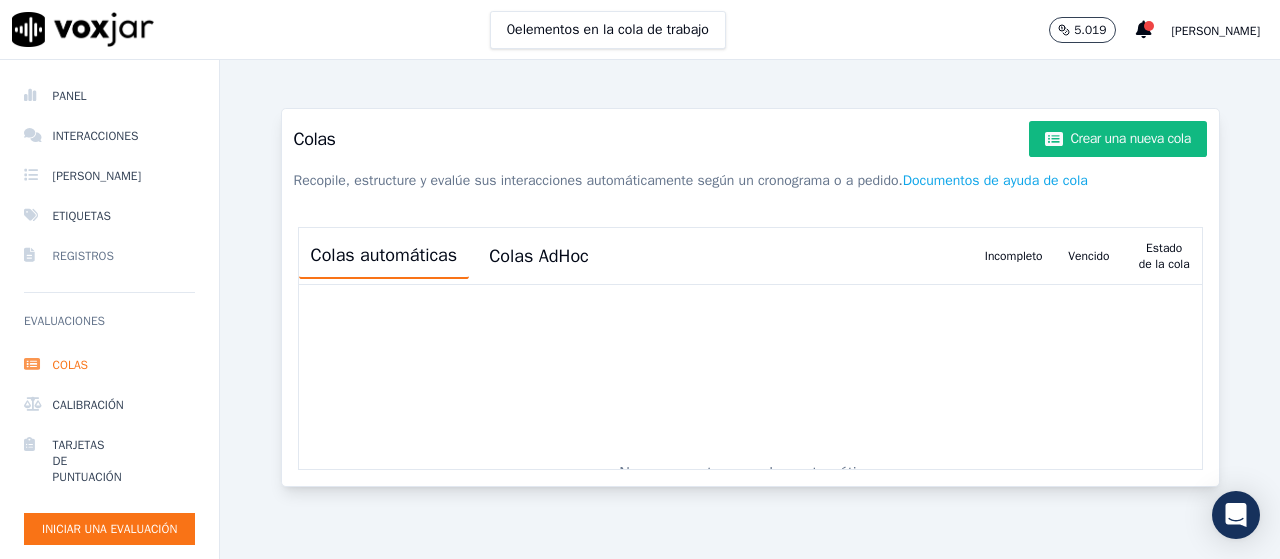 click on "Registros" at bounding box center [83, 256] 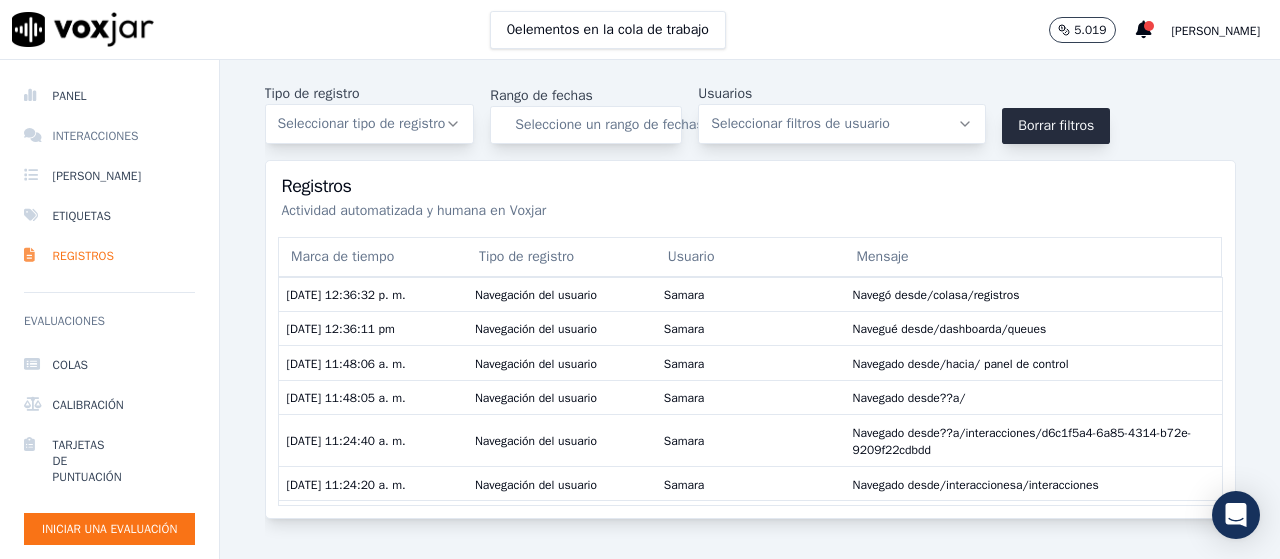 click on "Interacciones" at bounding box center [96, 136] 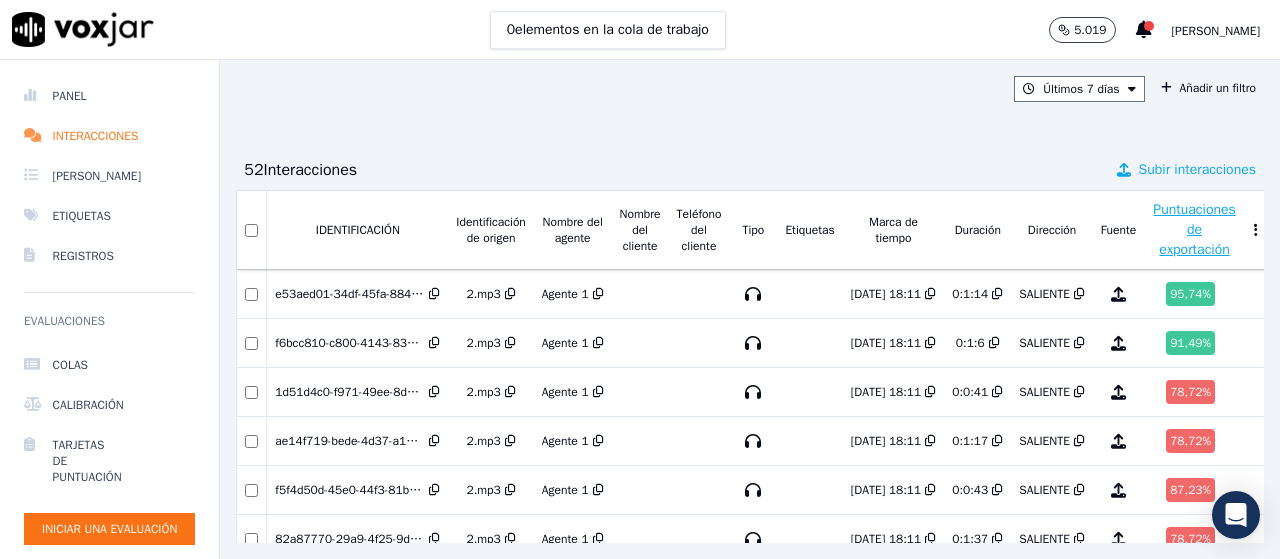 click on "Subir interacciones" at bounding box center [1197, 169] 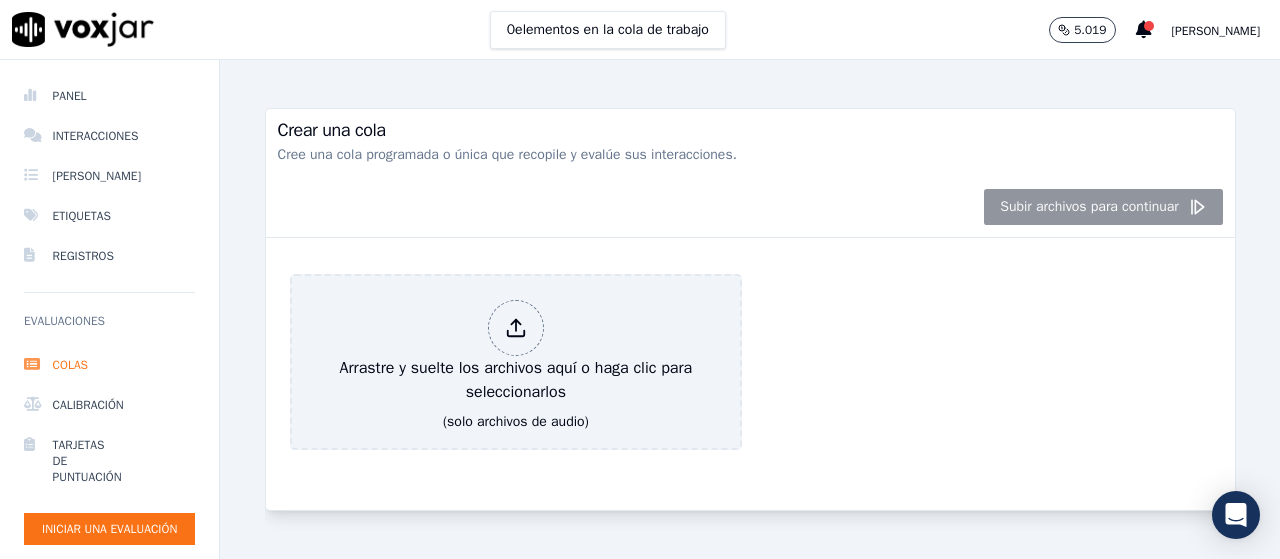scroll, scrollTop: 318, scrollLeft: 0, axis: vertical 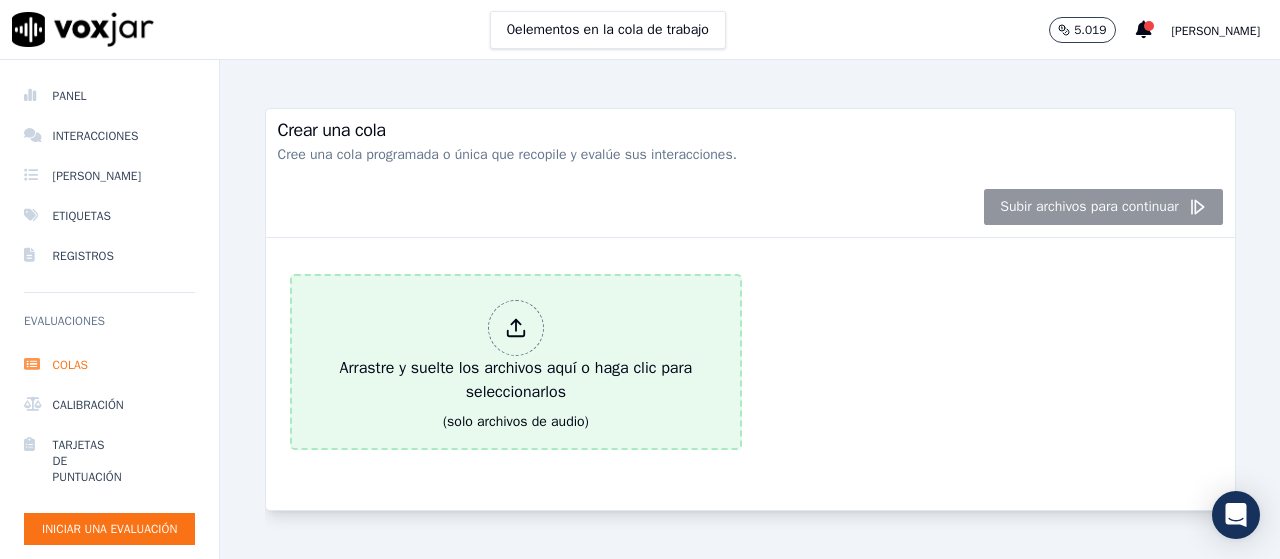click at bounding box center [516, 328] 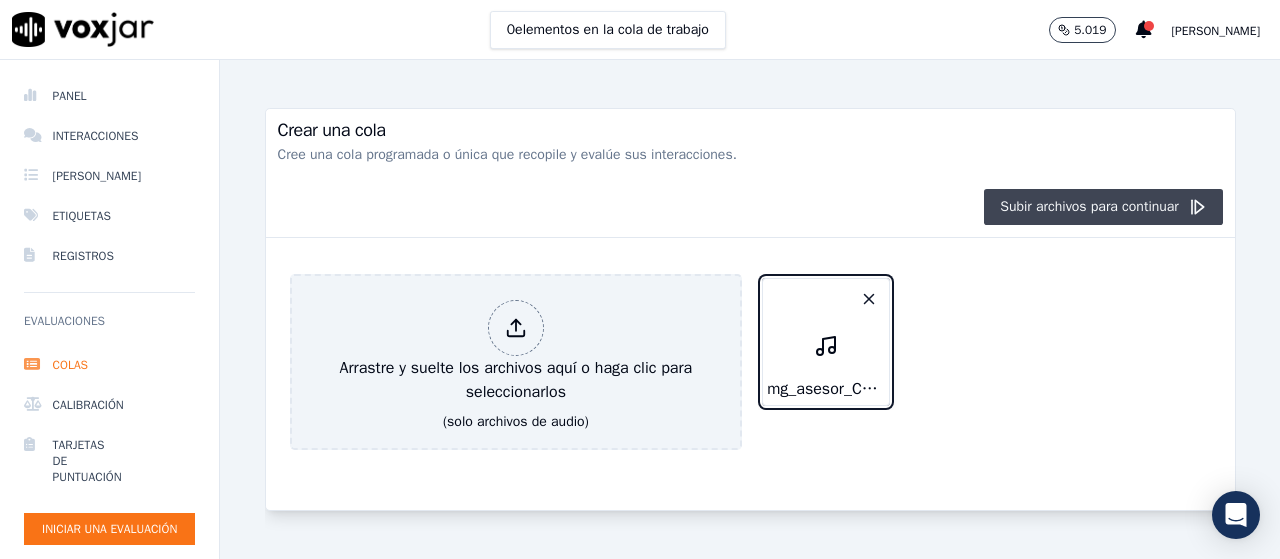 click on "Subir archivos para continuar" at bounding box center (1103, 207) 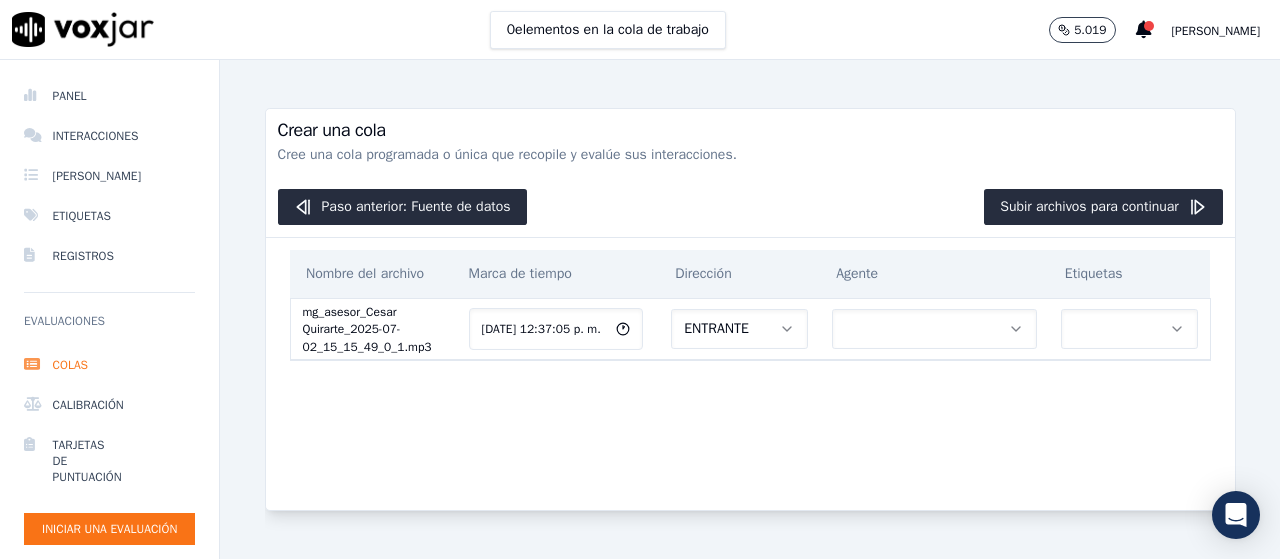 type 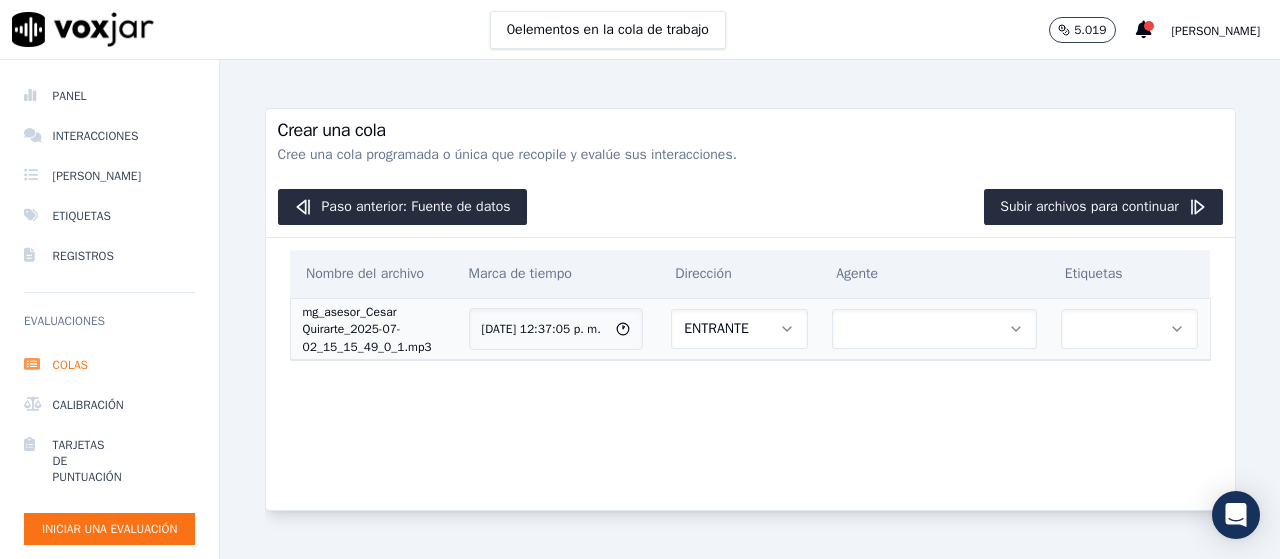 click at bounding box center (934, 329) 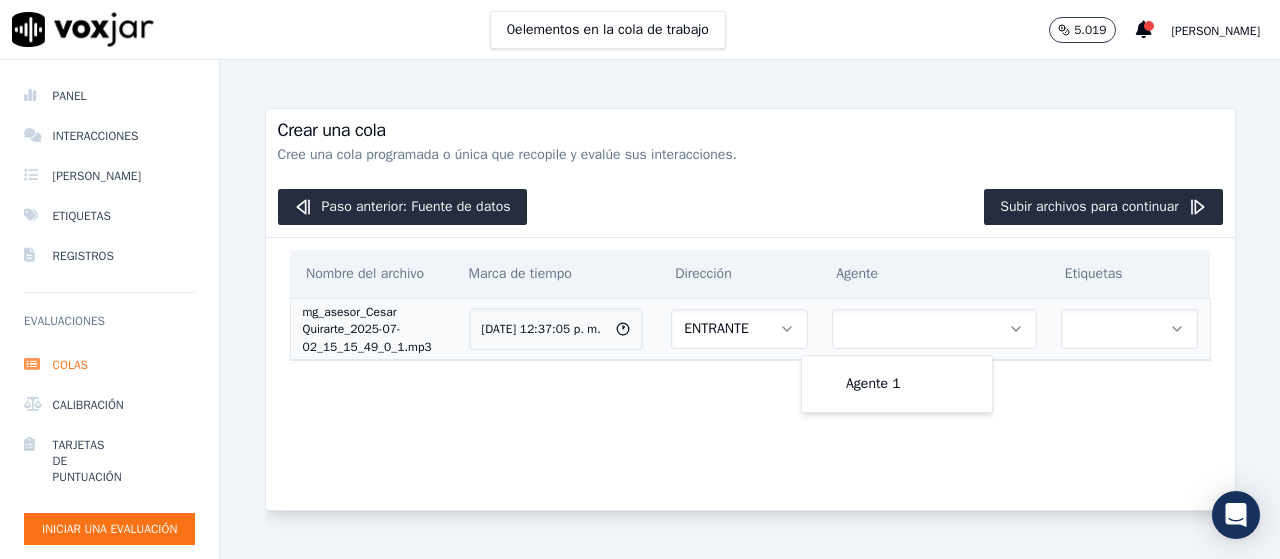 click at bounding box center (934, 329) 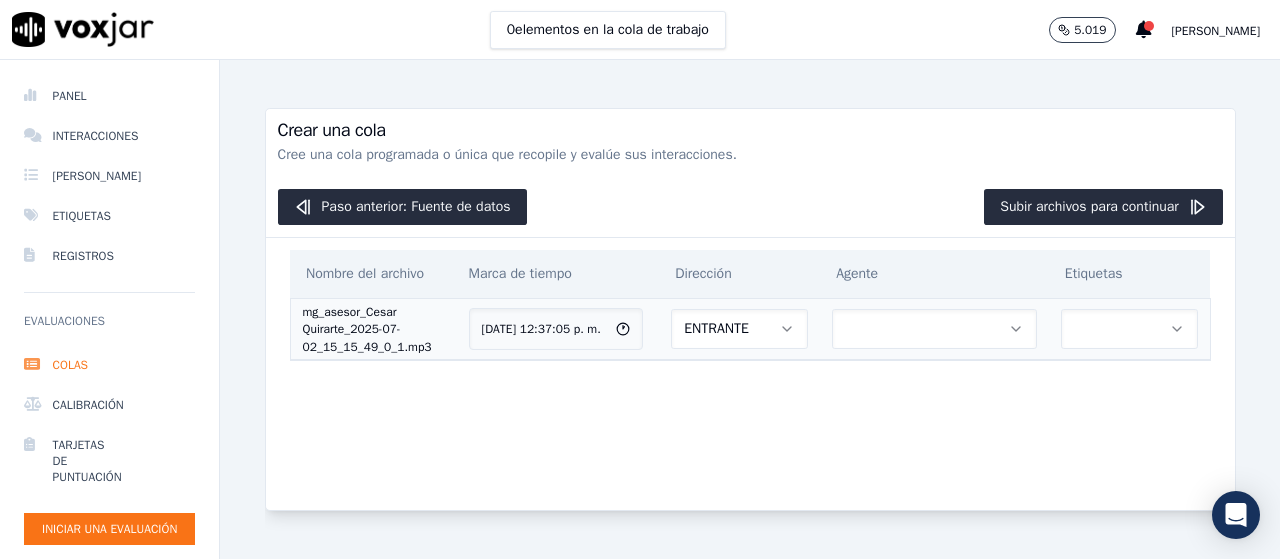 click at bounding box center (1129, 329) 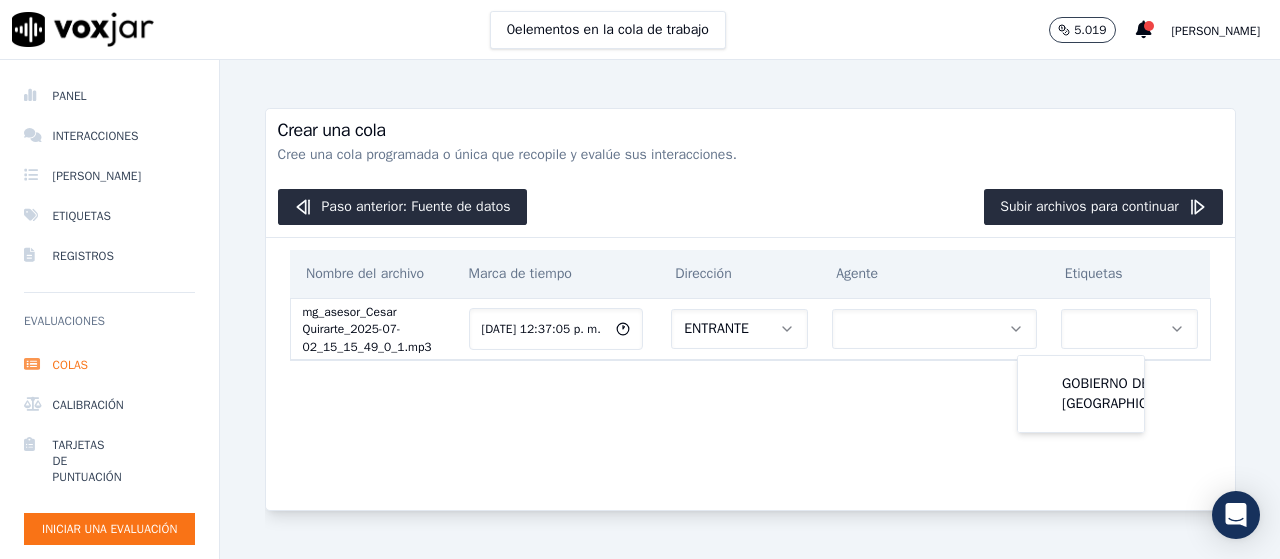 click on "Paso anterior: Fuente de datos   Subir archivos para continuar" at bounding box center [750, 207] 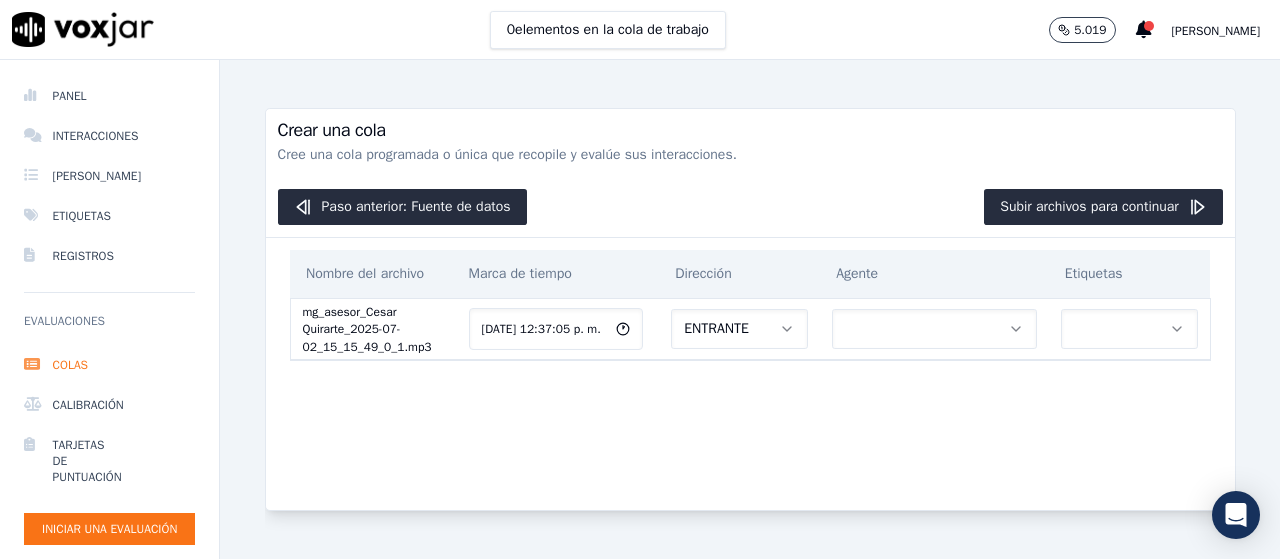 scroll, scrollTop: 0, scrollLeft: 6, axis: horizontal 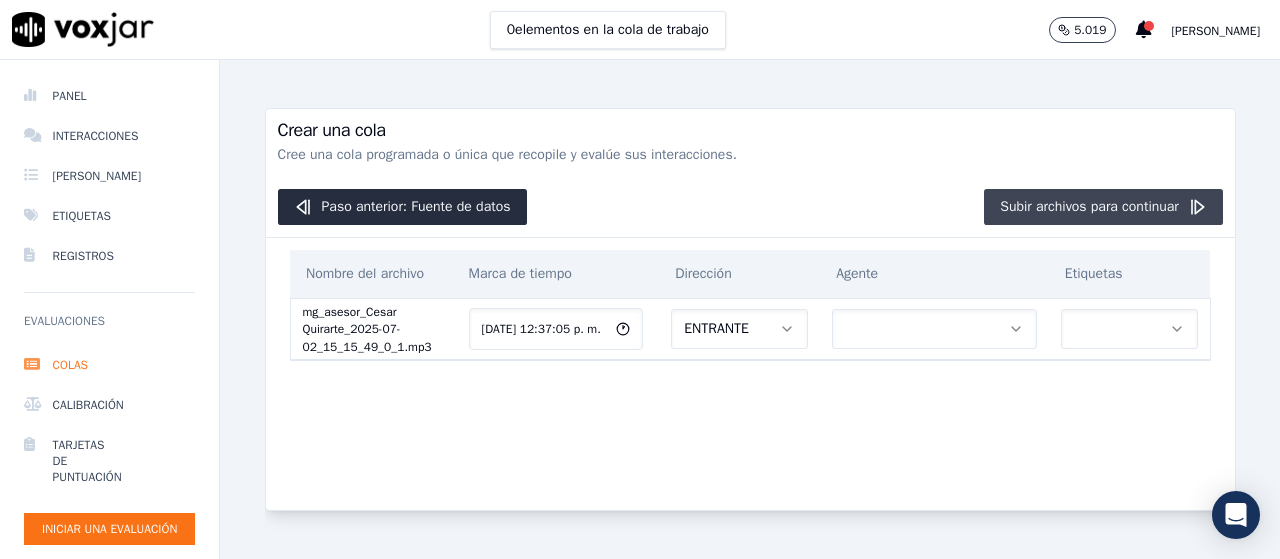 click on "Subir archivos para continuar" at bounding box center [1089, 206] 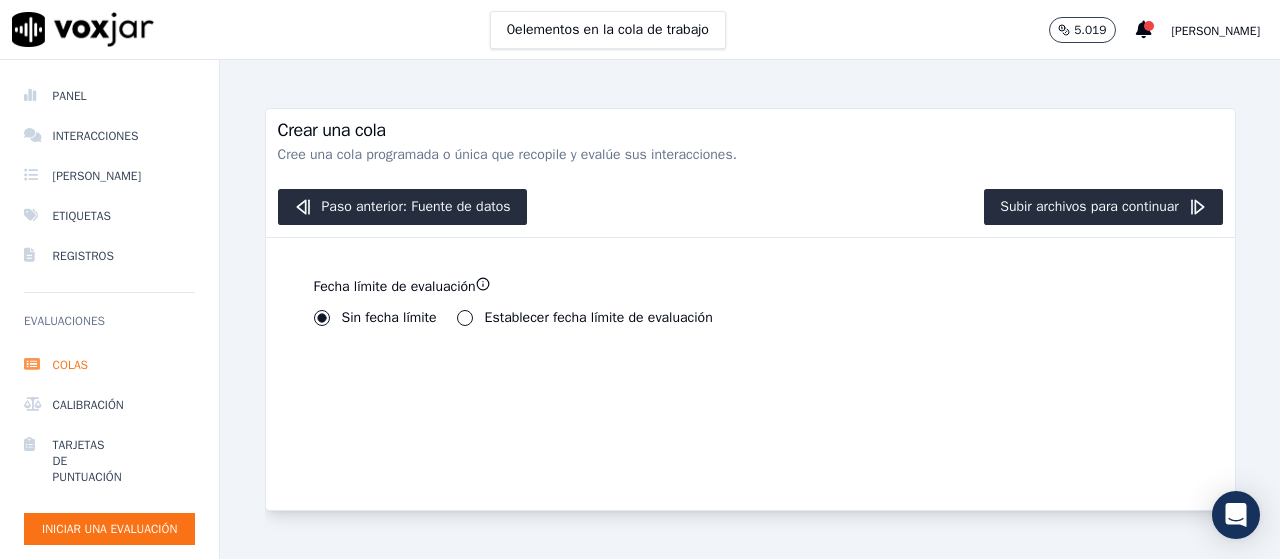 click on "Establecer fecha límite de evaluación" at bounding box center [599, 317] 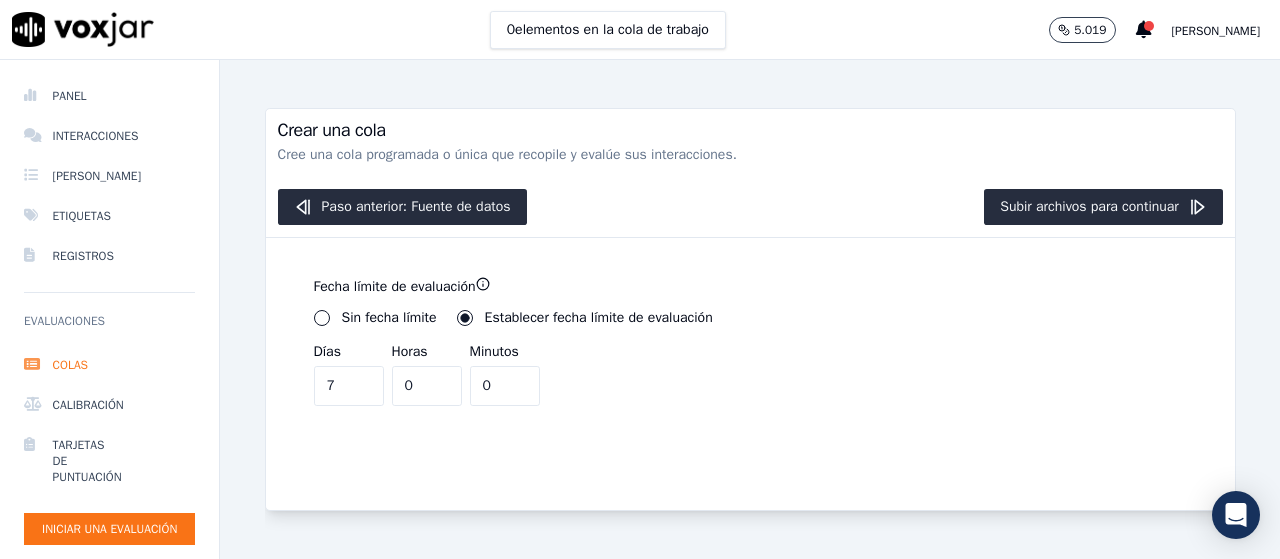 drag, startPoint x: 360, startPoint y: 405, endPoint x: 259, endPoint y: 381, distance: 103.81233 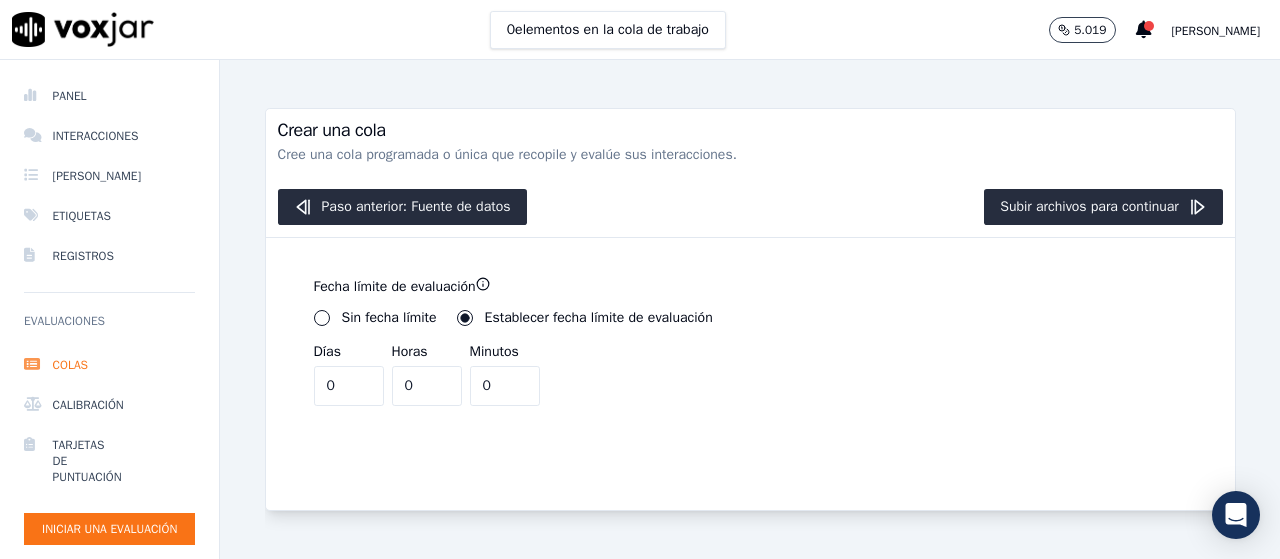 type on "0" 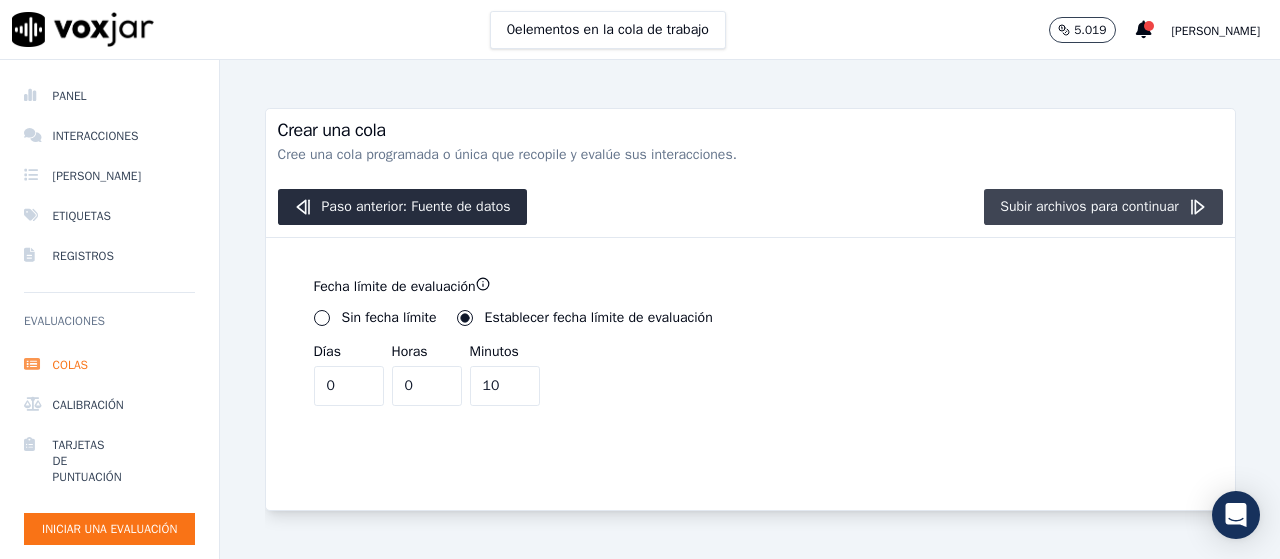 type on "10" 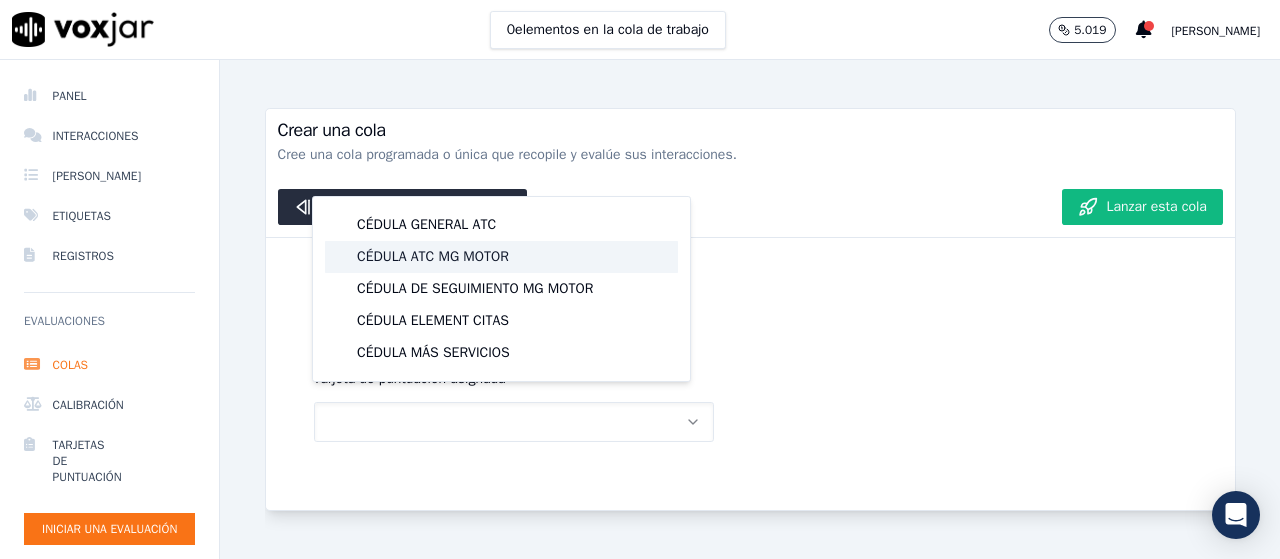 click on "CÉDULA ATC MG MOTOR" at bounding box center [433, 256] 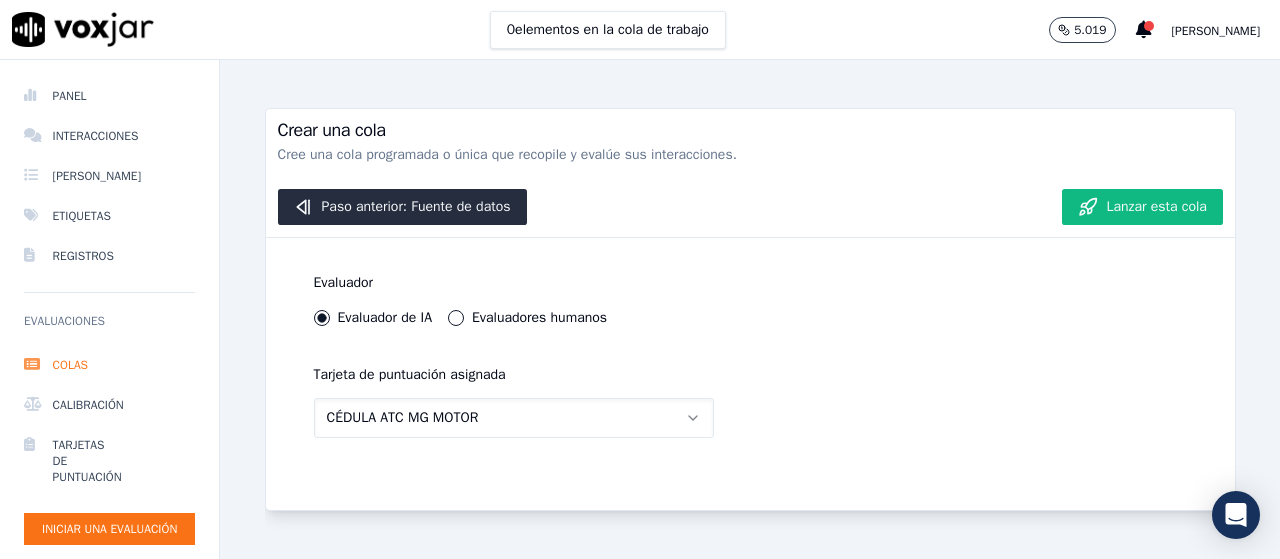 scroll, scrollTop: 0, scrollLeft: 0, axis: both 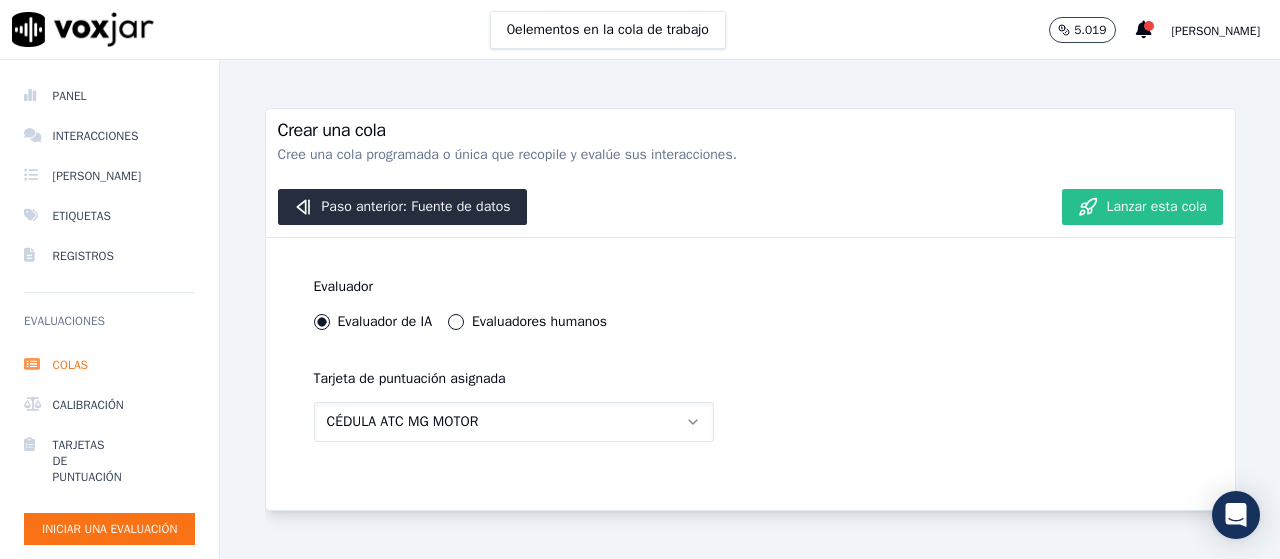 click on "Lanzar esta cola" at bounding box center [1156, 206] 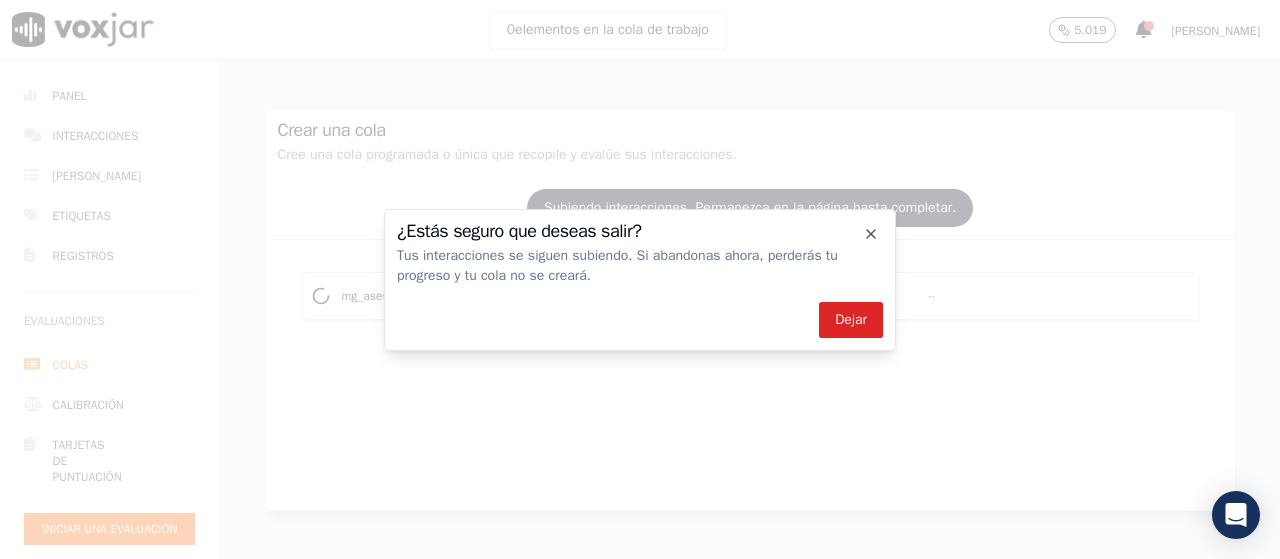 type 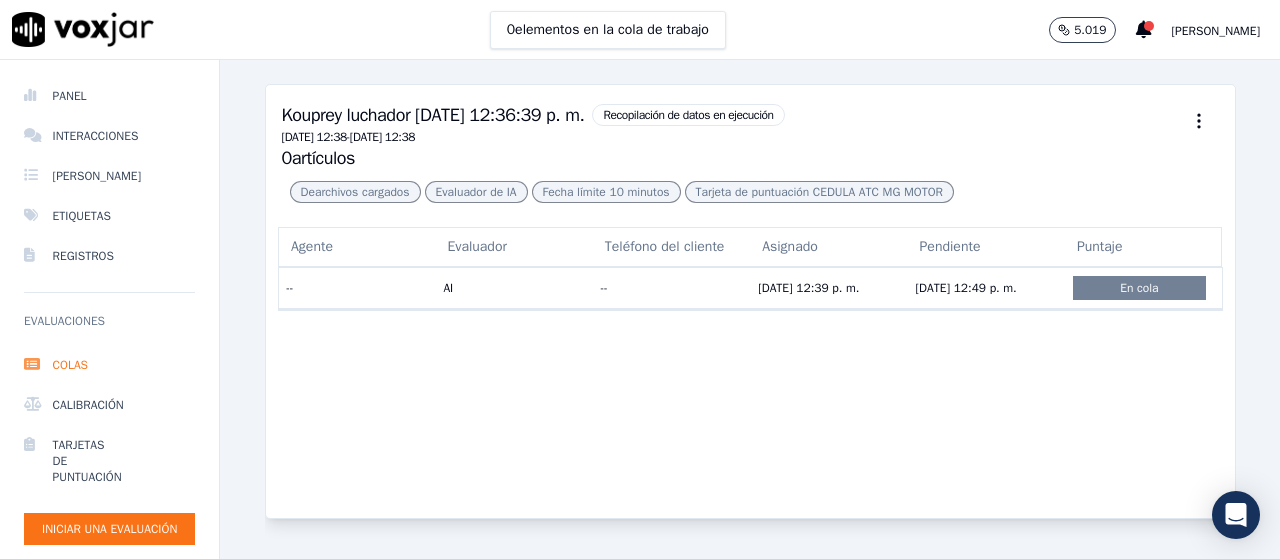 click on "En cola" at bounding box center (1139, 288) 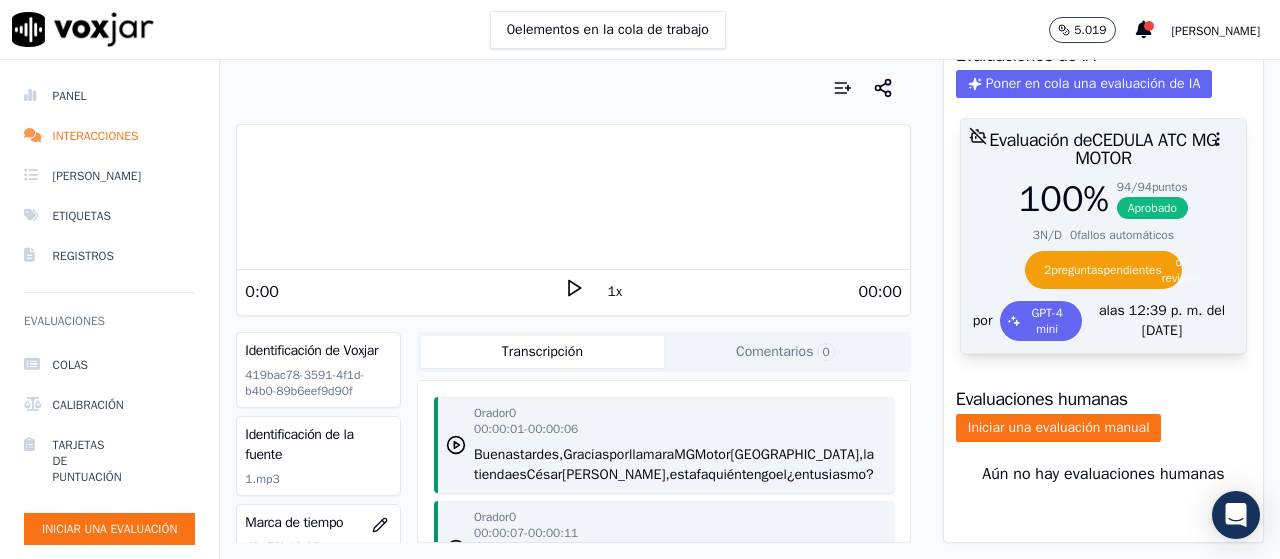 scroll, scrollTop: 323, scrollLeft: 0, axis: vertical 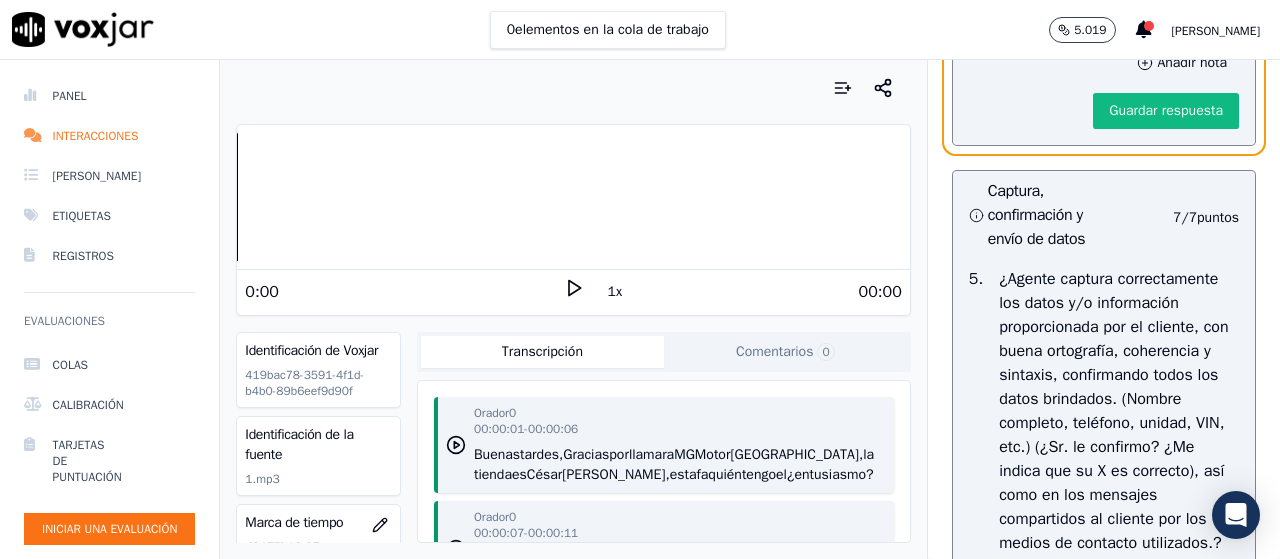 click on "Seleccione una respuesta" at bounding box center (1104, 5) 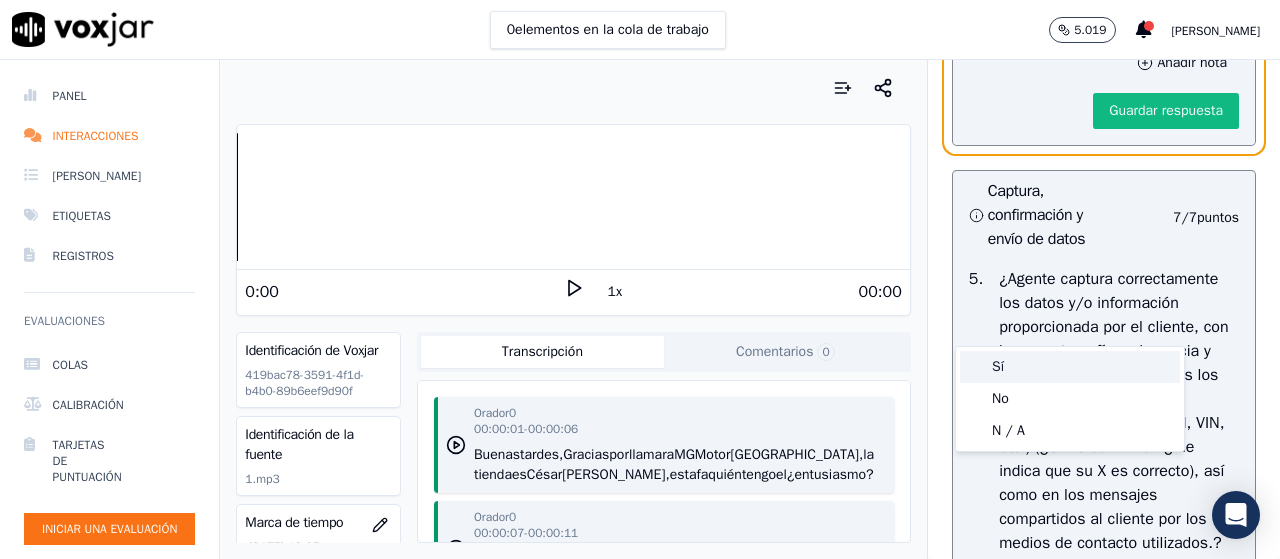 click on "Sí" at bounding box center (1070, 367) 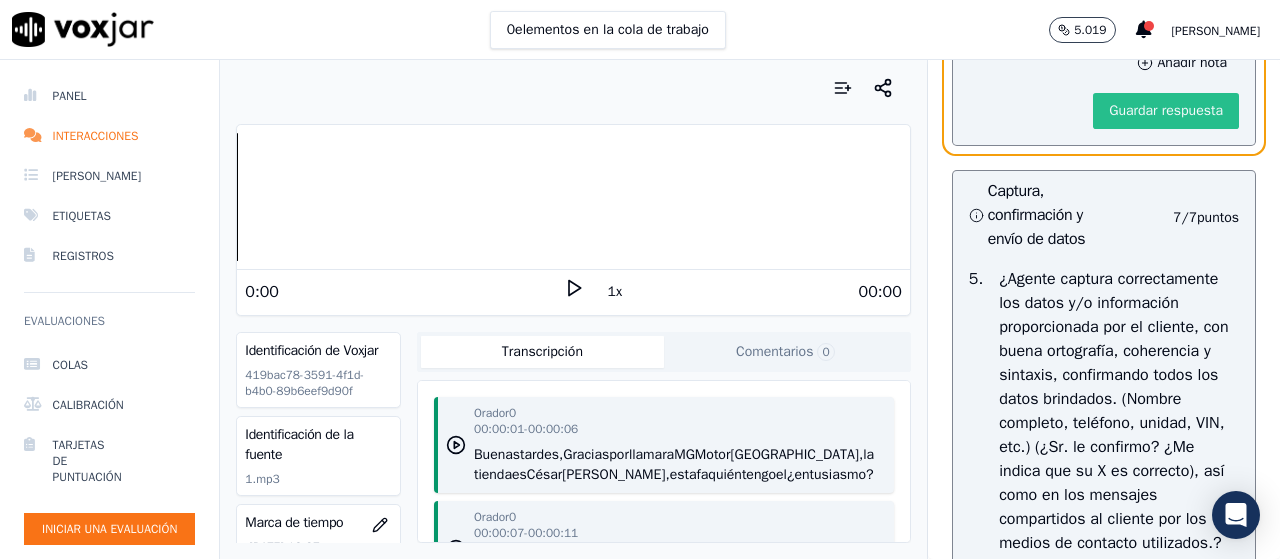 click on "Guardar respuesta" at bounding box center [1166, 110] 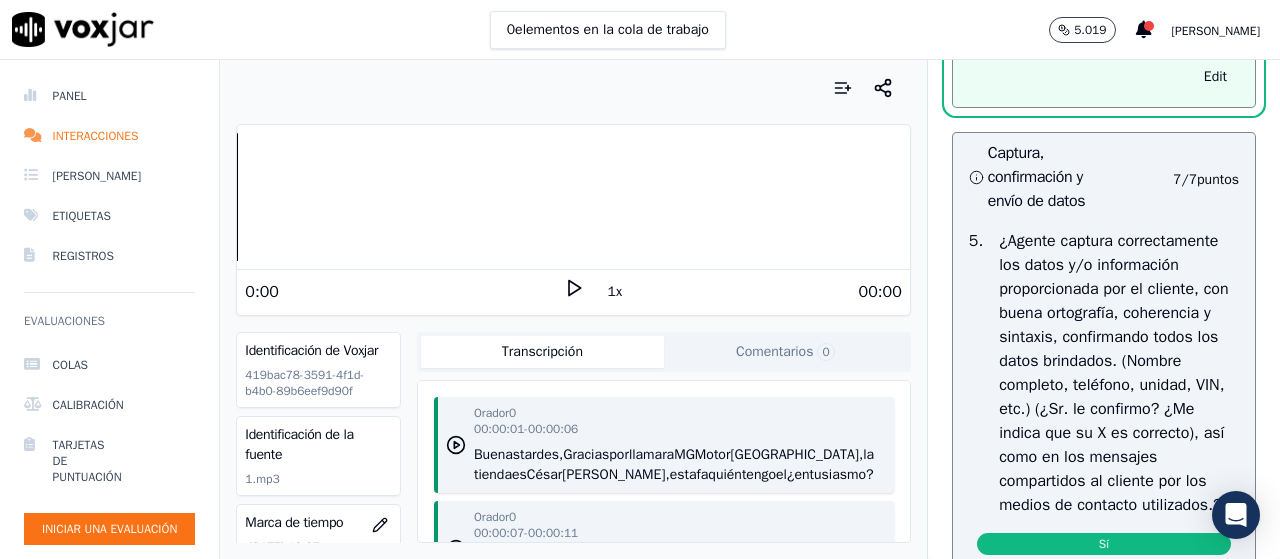 scroll, scrollTop: 323, scrollLeft: 0, axis: vertical 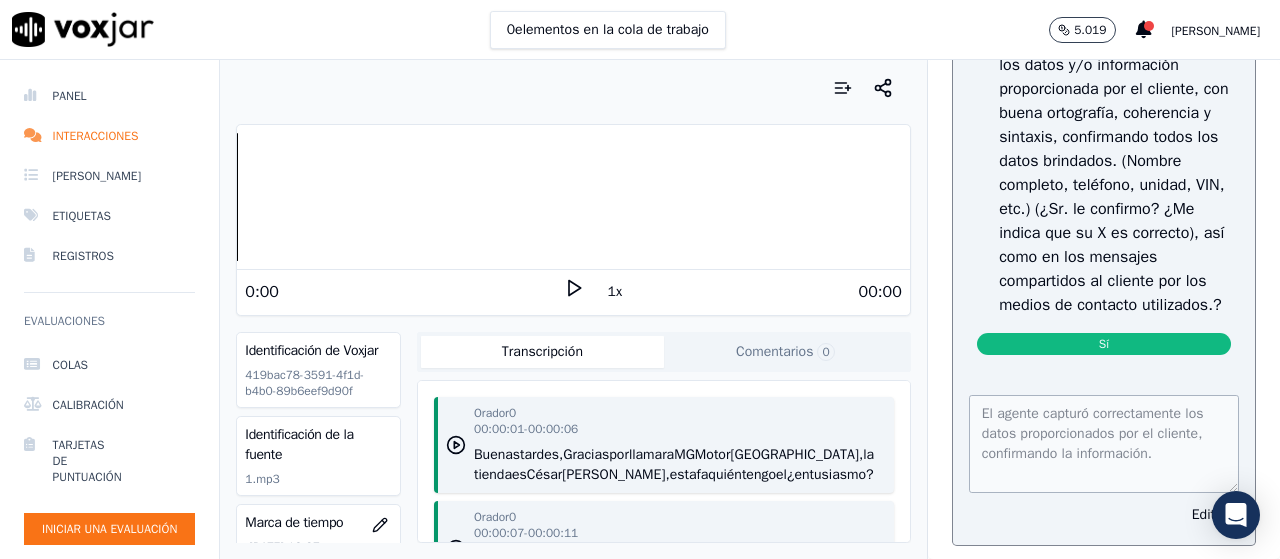 click 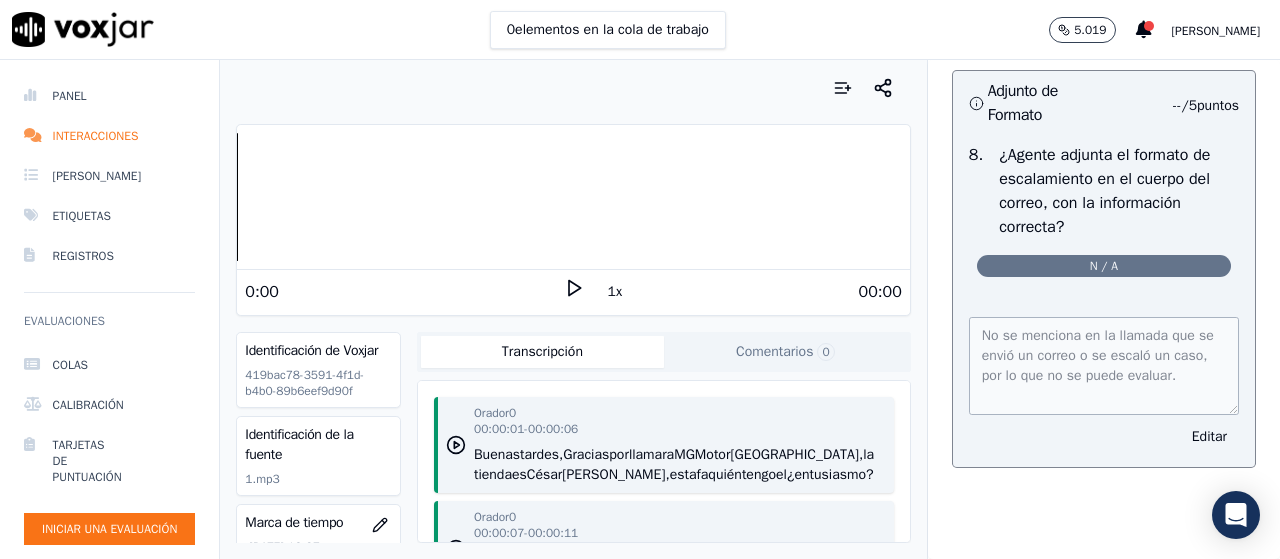 scroll, scrollTop: 9454, scrollLeft: 0, axis: vertical 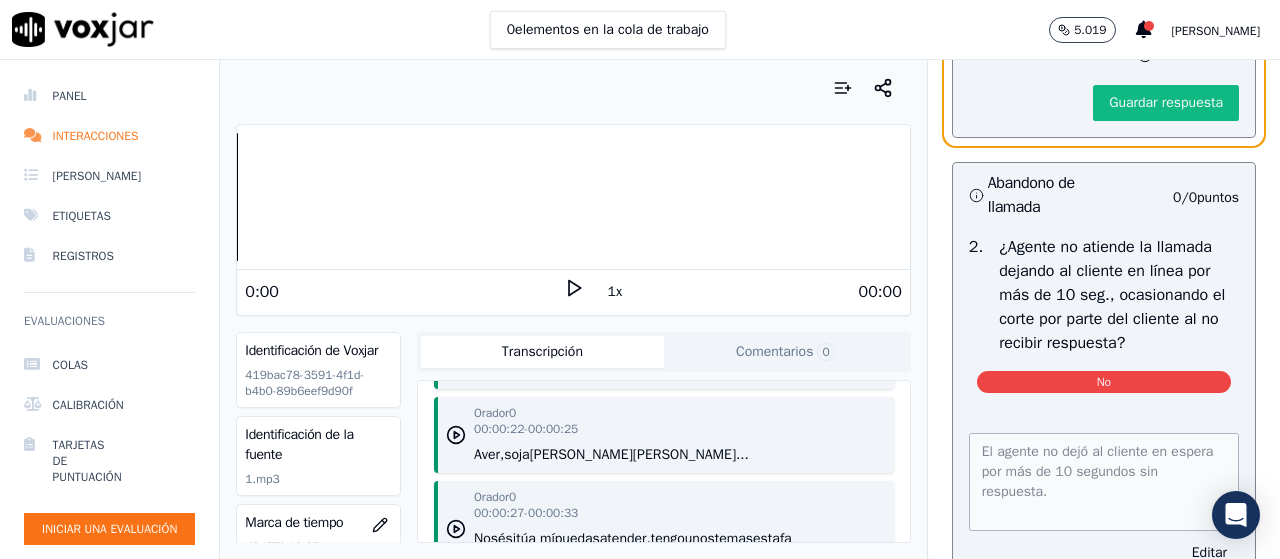 click on "Seleccione una respuesta" at bounding box center [1104, -3] 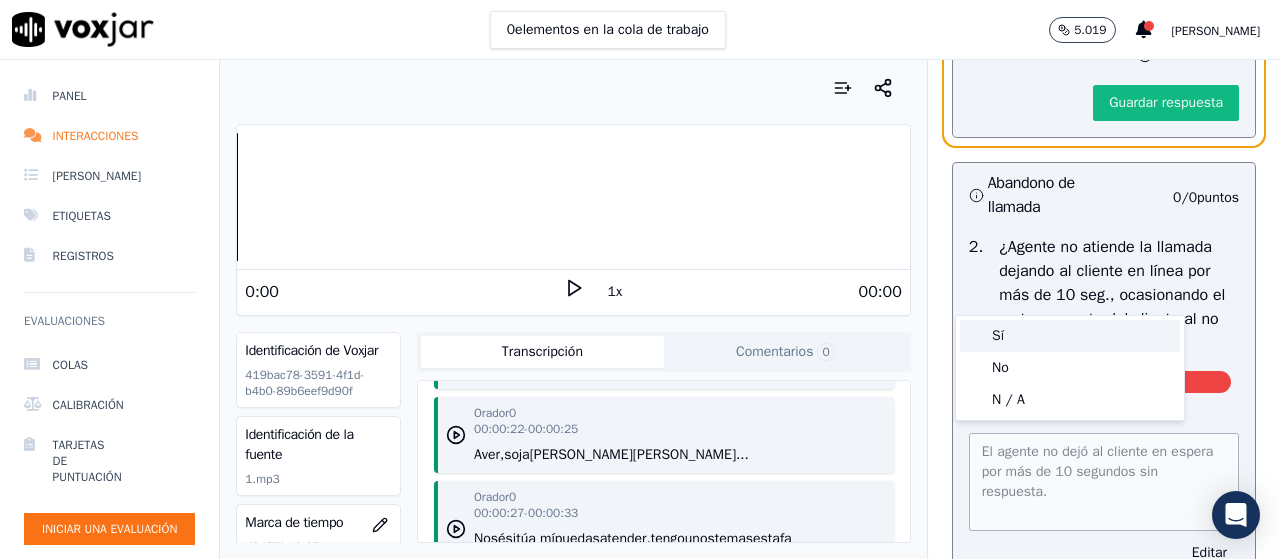 click on "Sí" at bounding box center [1070, 336] 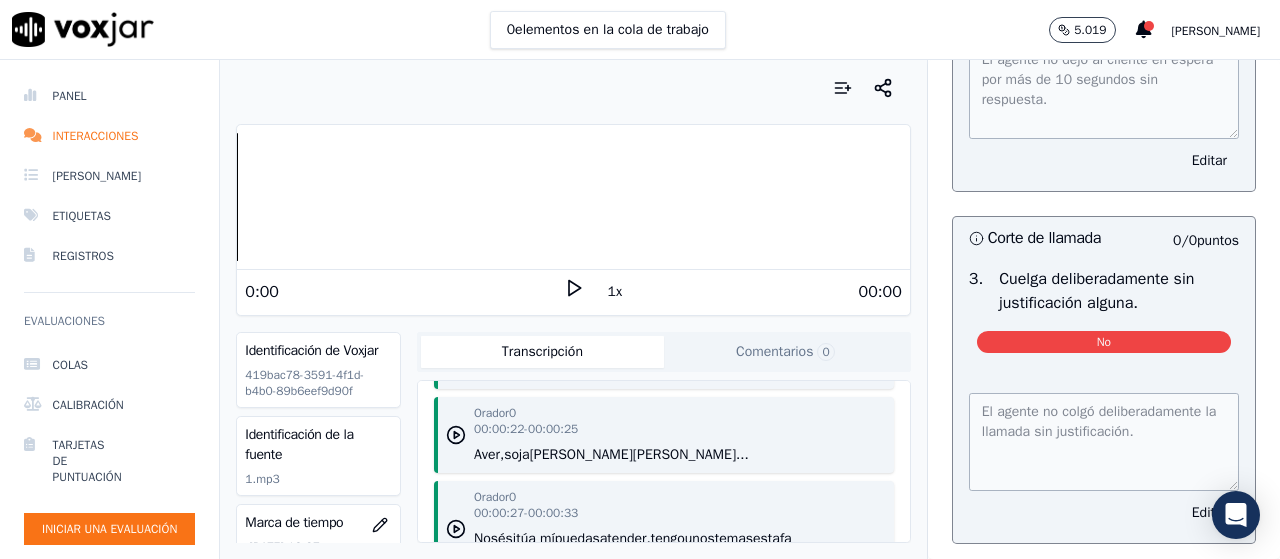 scroll, scrollTop: 10658, scrollLeft: 0, axis: vertical 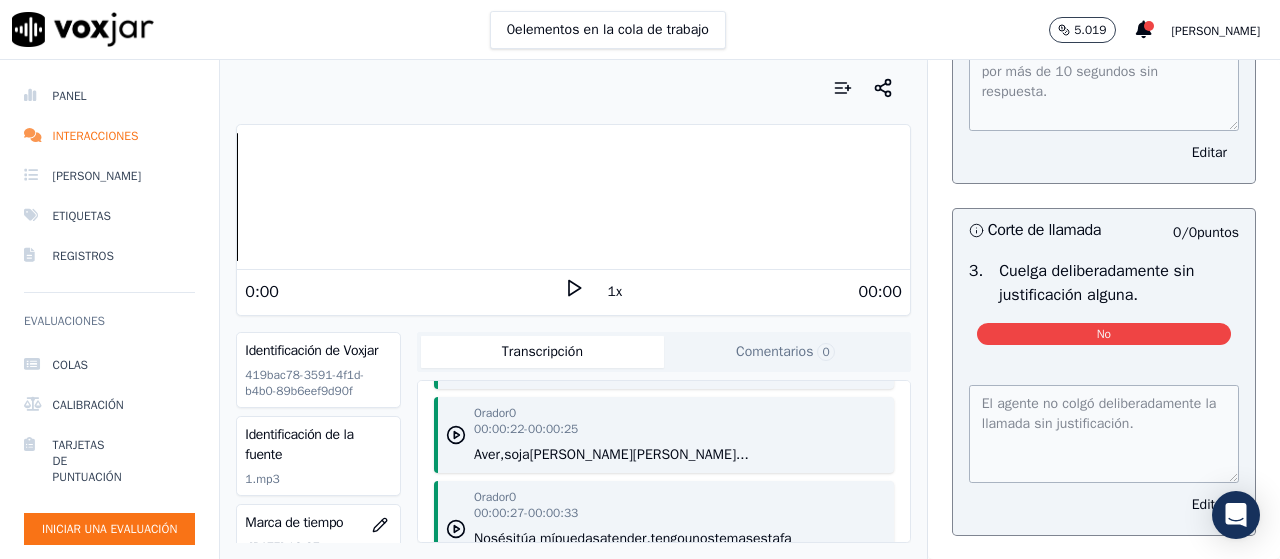 click on "Guardar respuesta" at bounding box center (1166, -297) 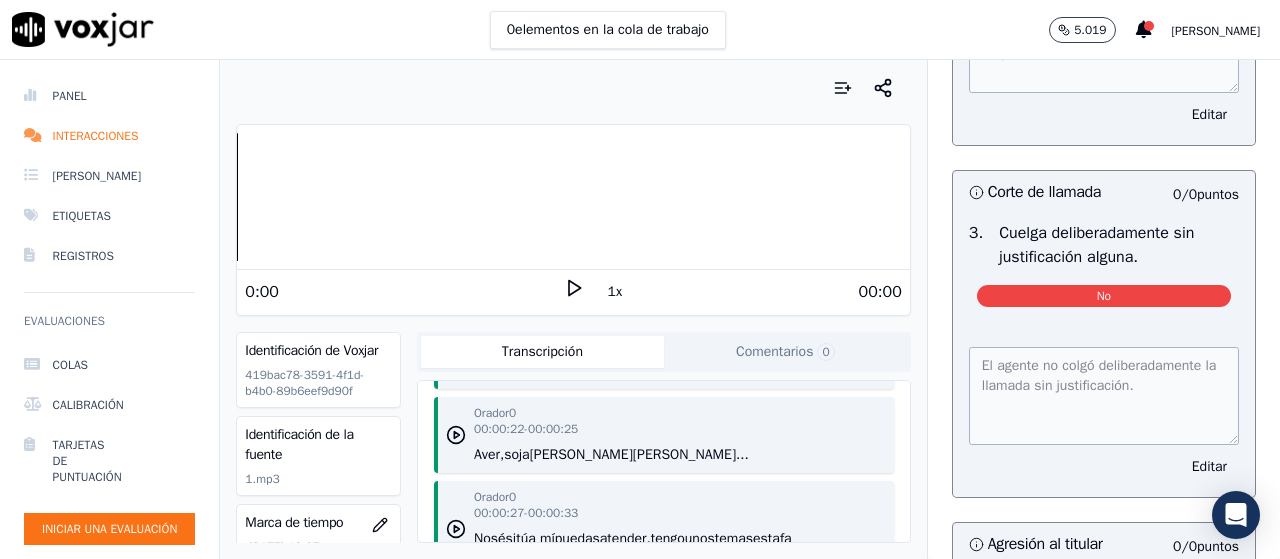 scroll, scrollTop: 278, scrollLeft: 0, axis: vertical 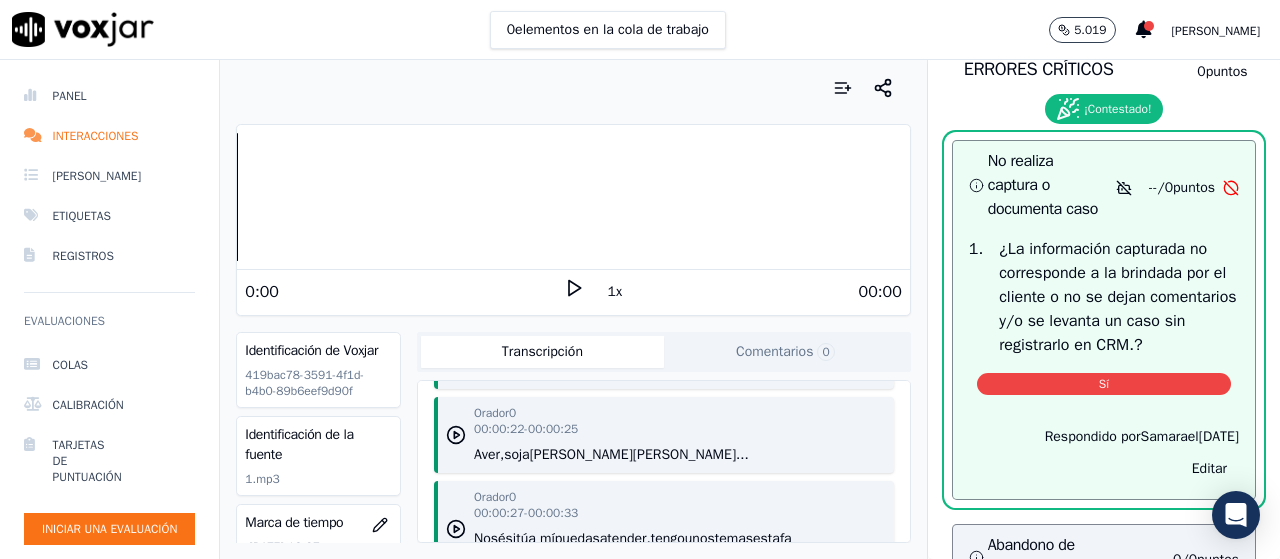click on "Editar" at bounding box center [1209, -68] 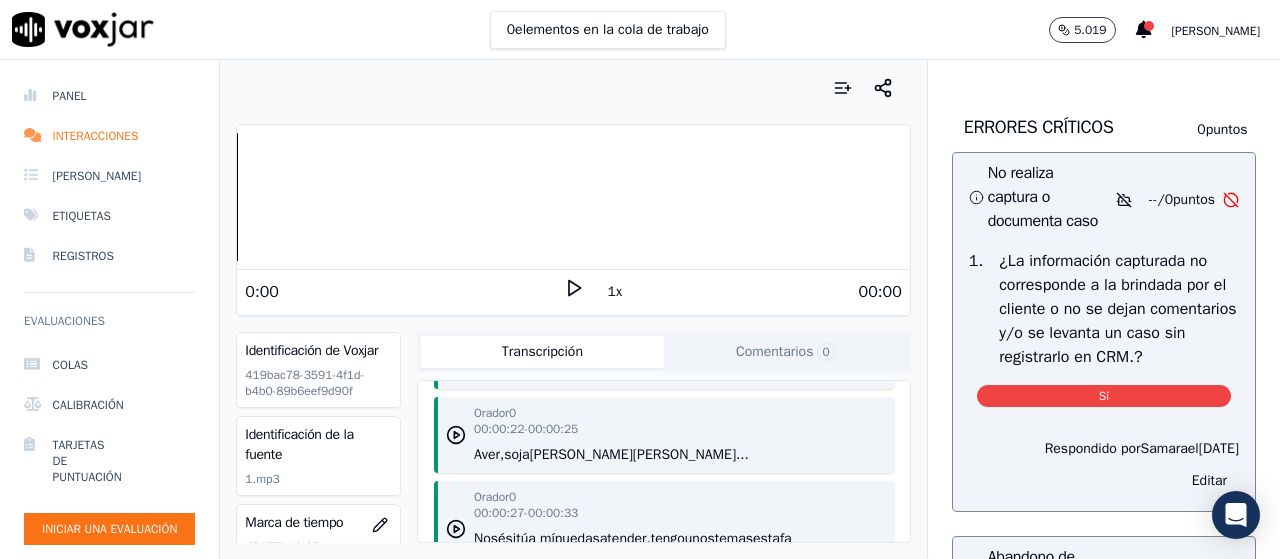 click on "Seleccione una respuesta" at bounding box center [1069, -226] 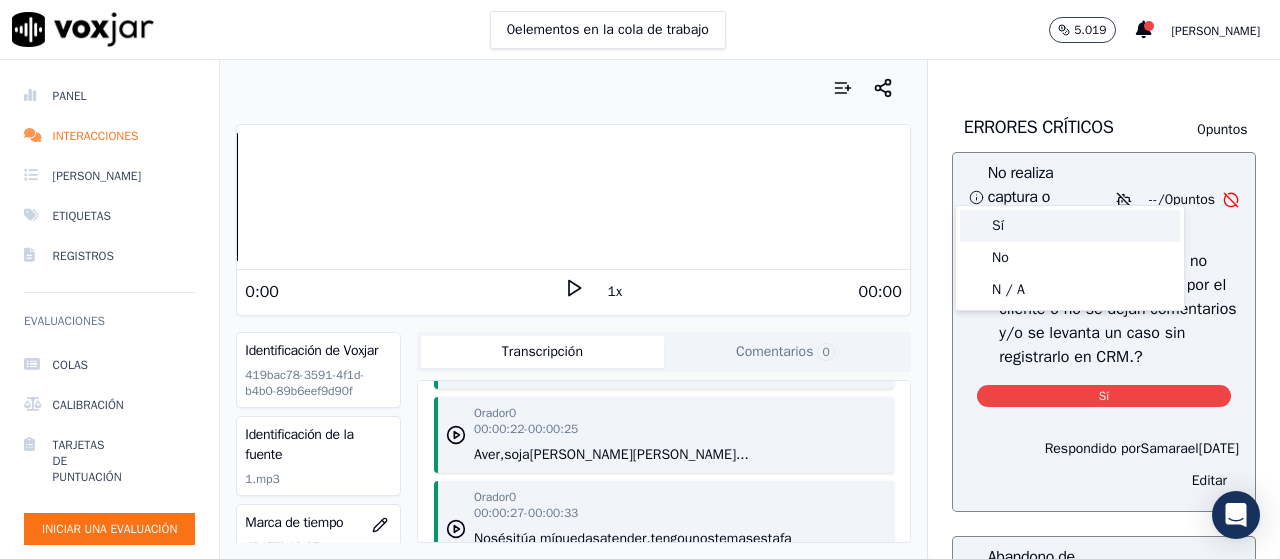 drag, startPoint x: 1071, startPoint y: 223, endPoint x: 1078, endPoint y: 238, distance: 16.552946 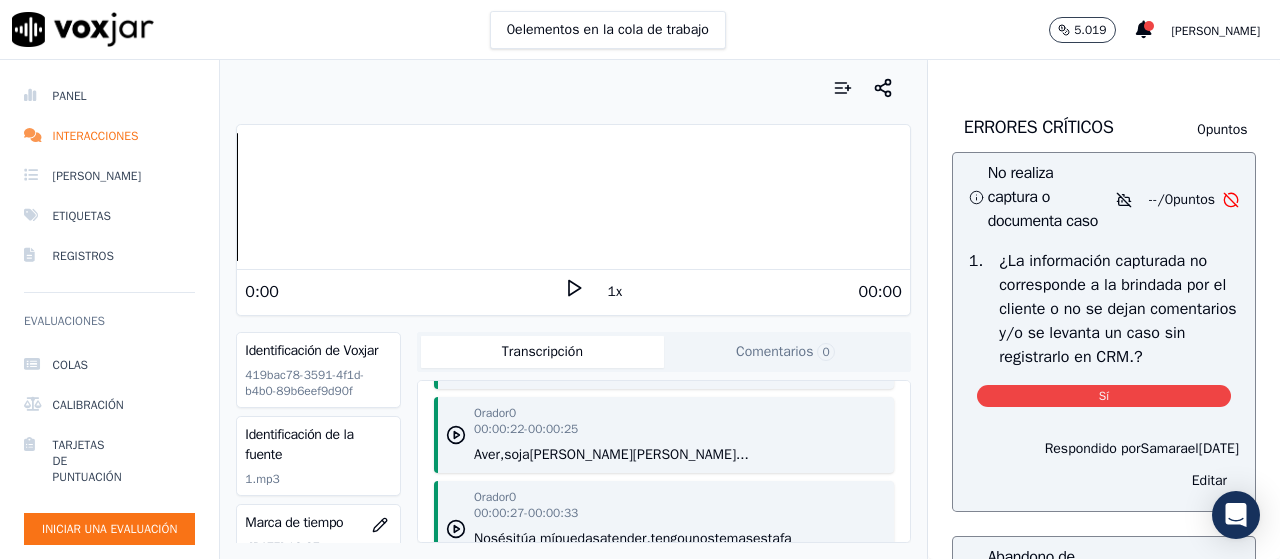 click on "Guardar respuesta" 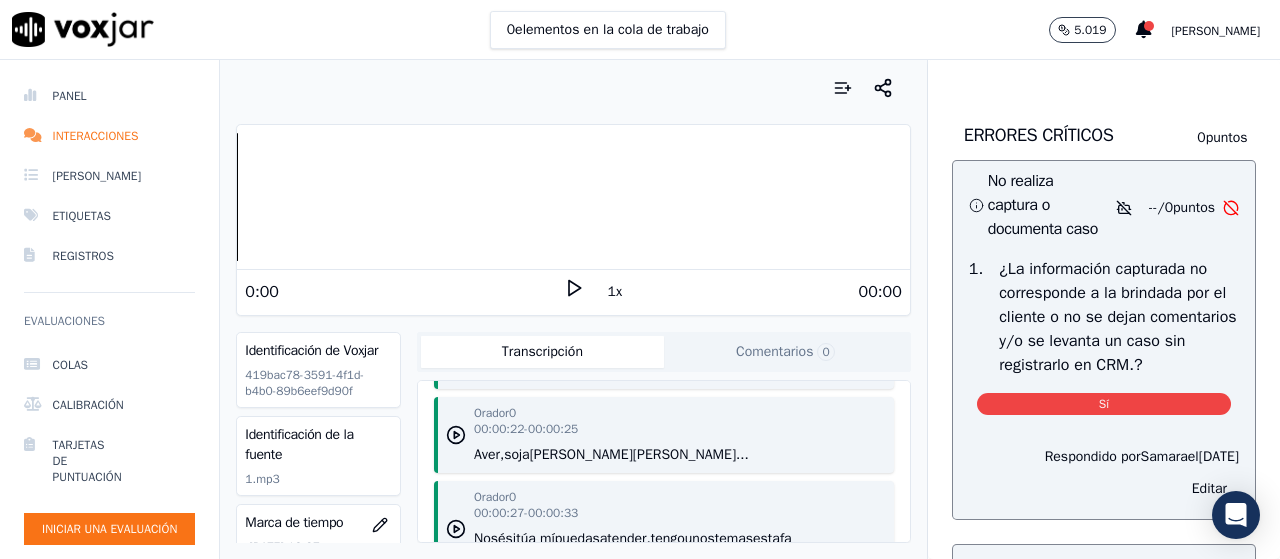 scroll, scrollTop: 254, scrollLeft: 0, axis: vertical 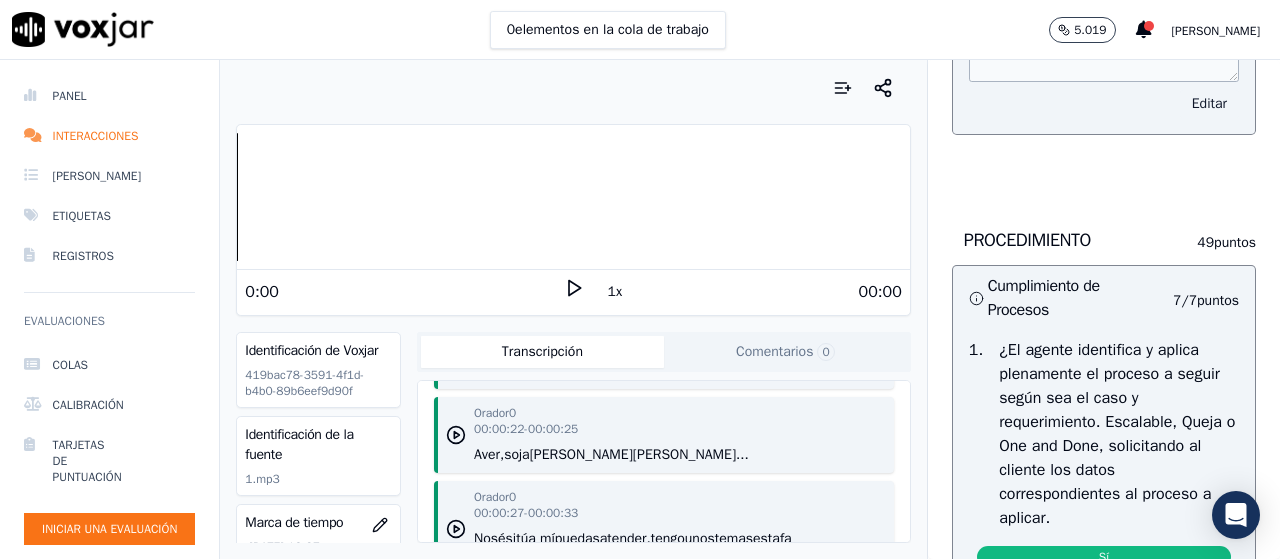 click on "Editar" at bounding box center [1209, 104] 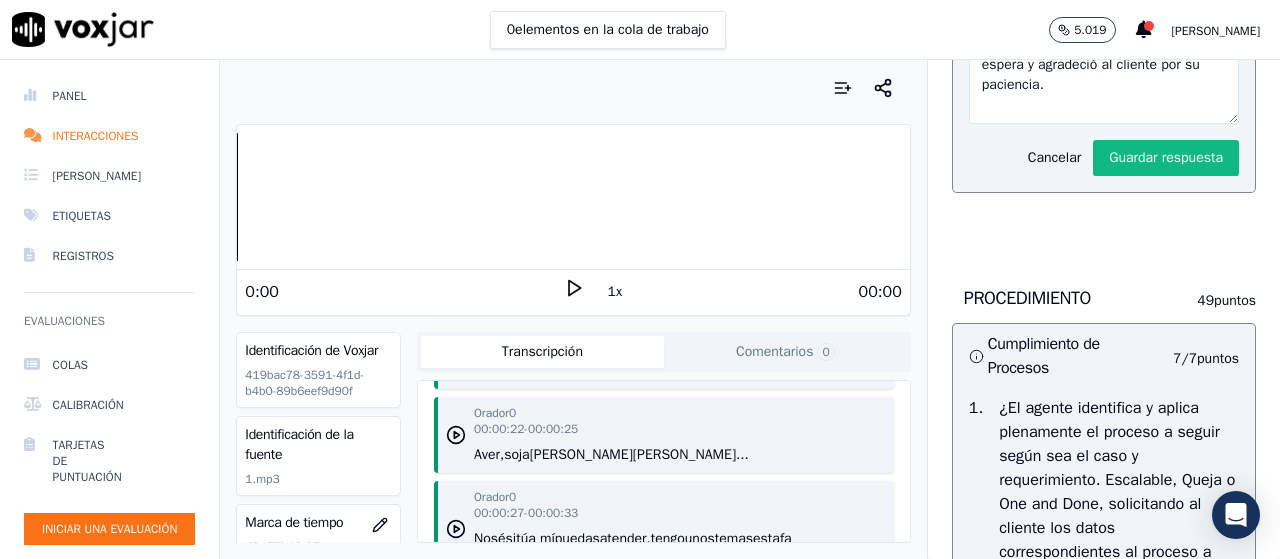 drag, startPoint x: 1096, startPoint y: 193, endPoint x: 1094, endPoint y: 213, distance: 20.09975 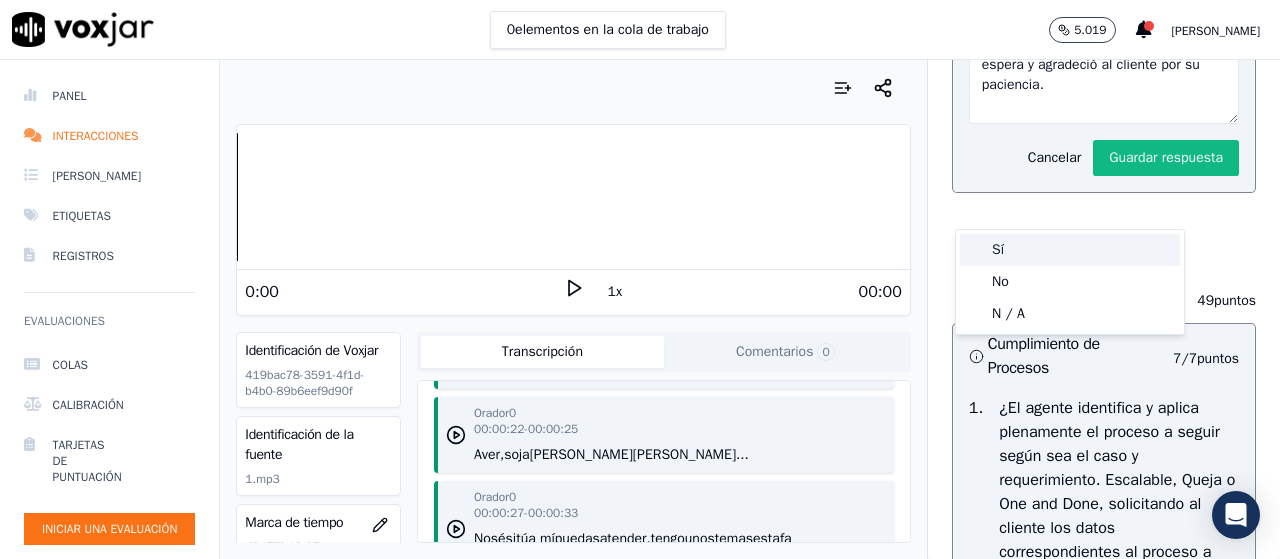 click on "Sí" at bounding box center (1070, 250) 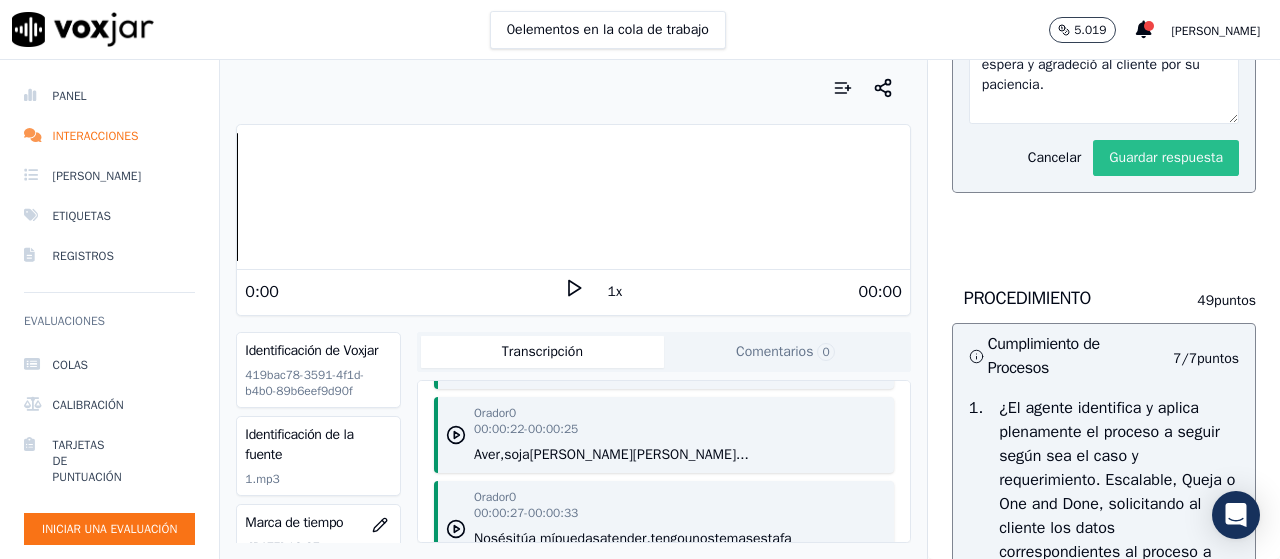 click on "Guardar respuesta" at bounding box center [1166, 157] 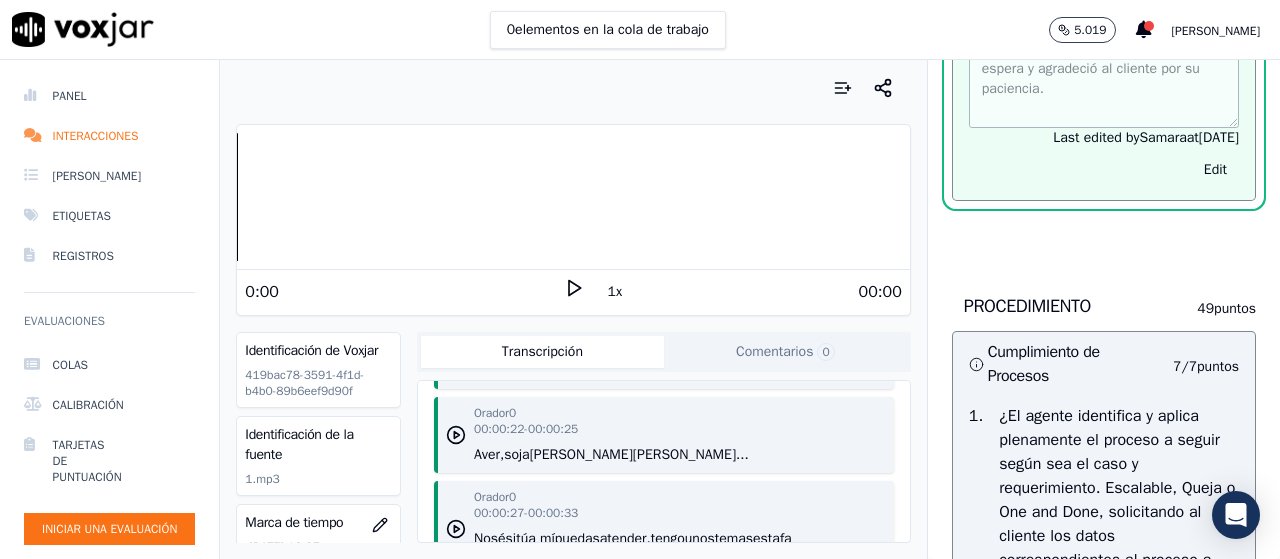 scroll, scrollTop: 254, scrollLeft: 0, axis: vertical 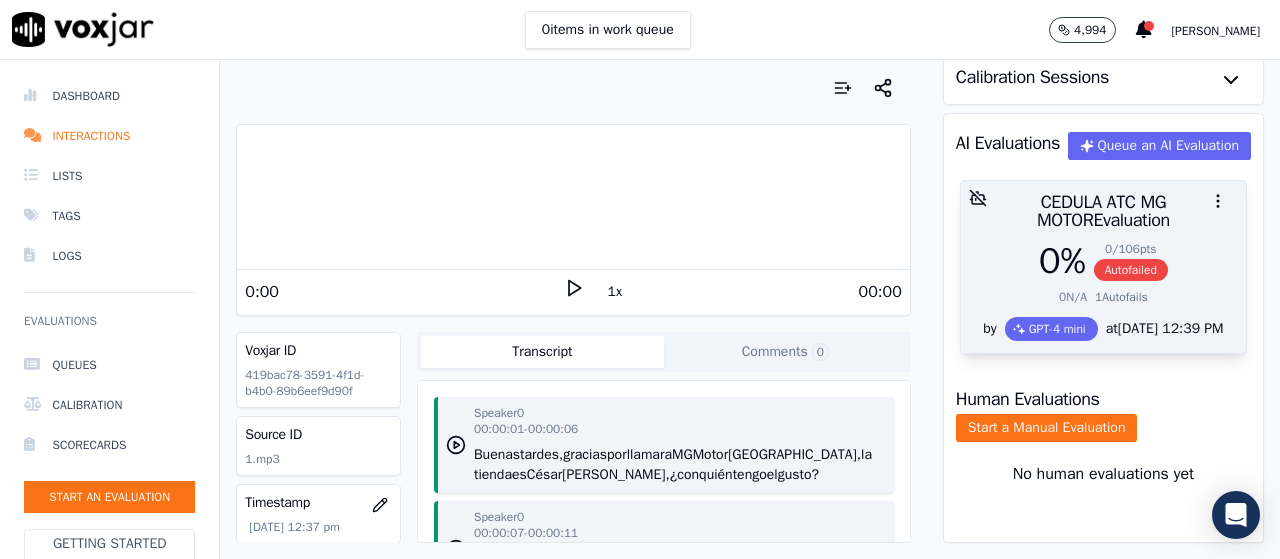 click on "Autofailed" at bounding box center [1131, 270] 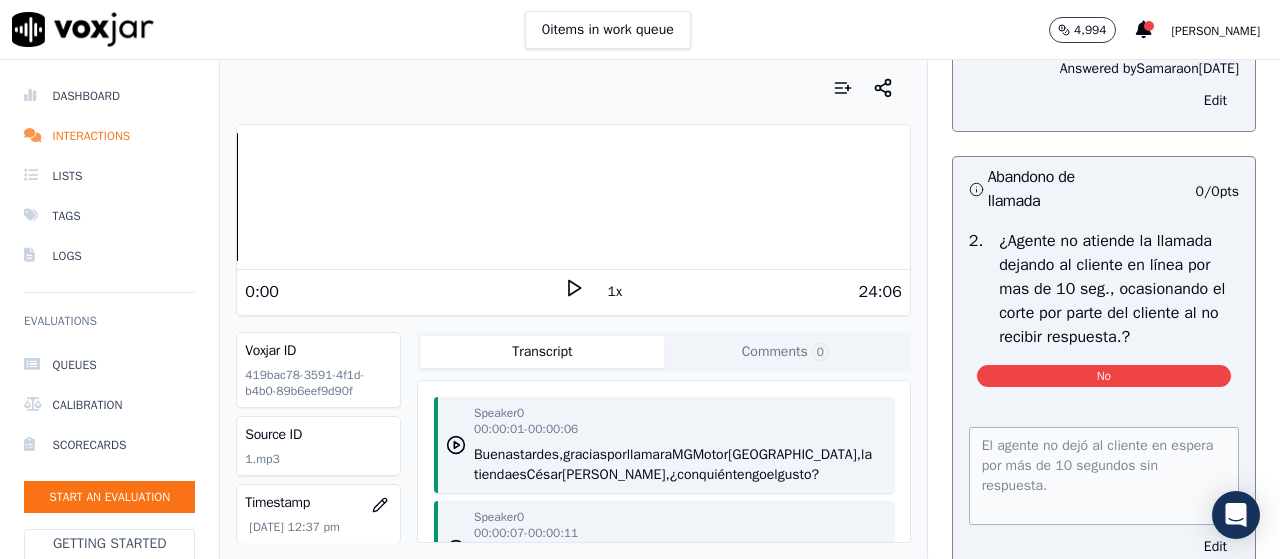 scroll, scrollTop: 10300, scrollLeft: 0, axis: vertical 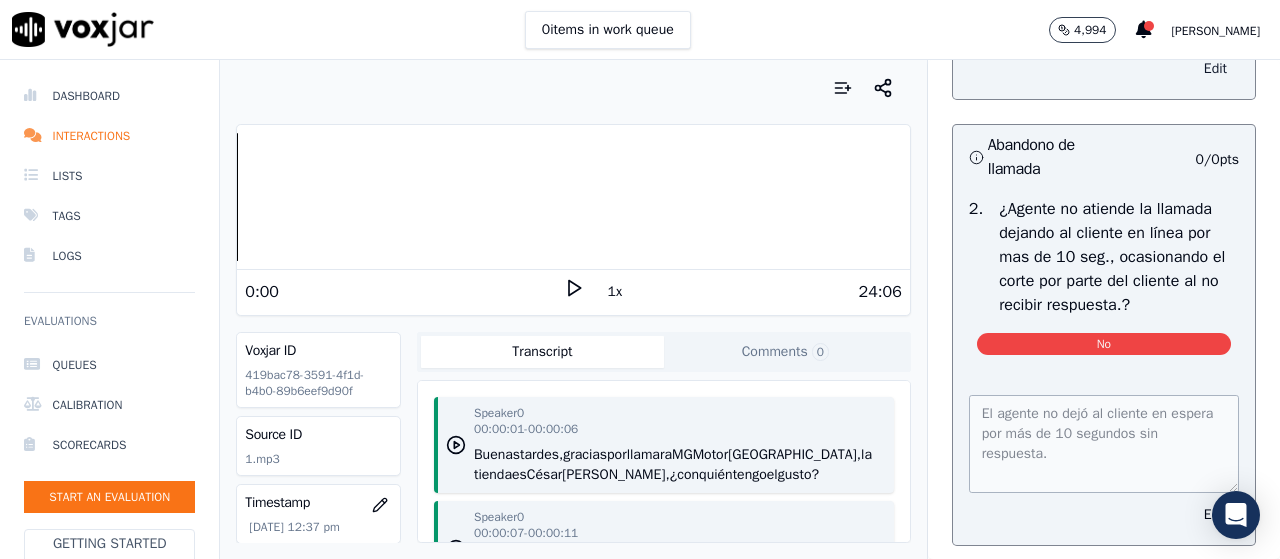 click on "Edit" at bounding box center [1215, 69] 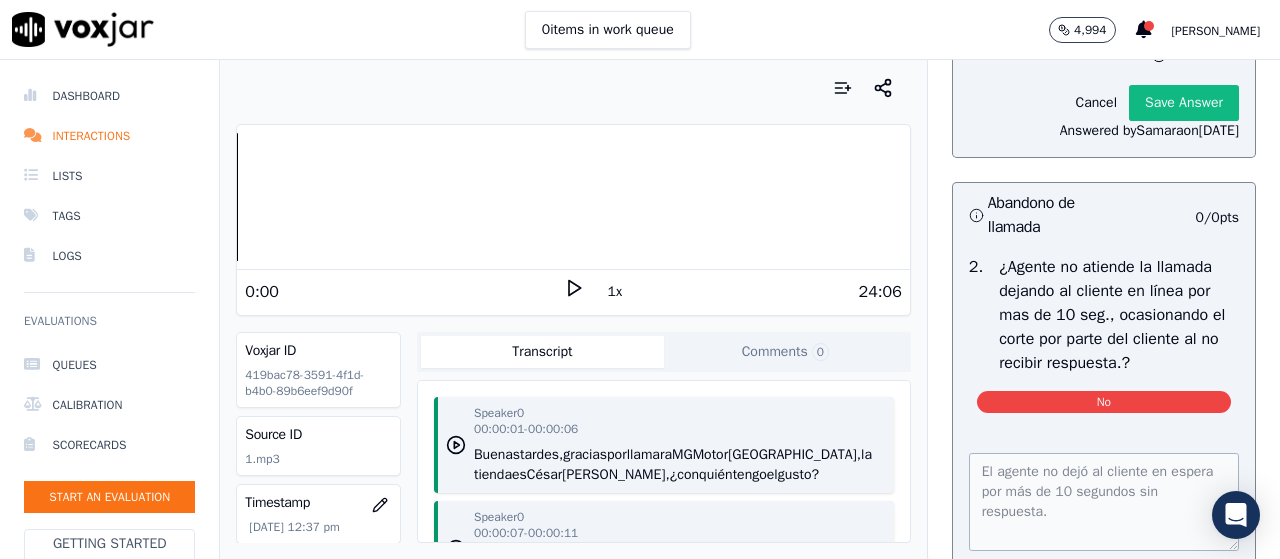 click on "Select an answer" at bounding box center [1104, -3] 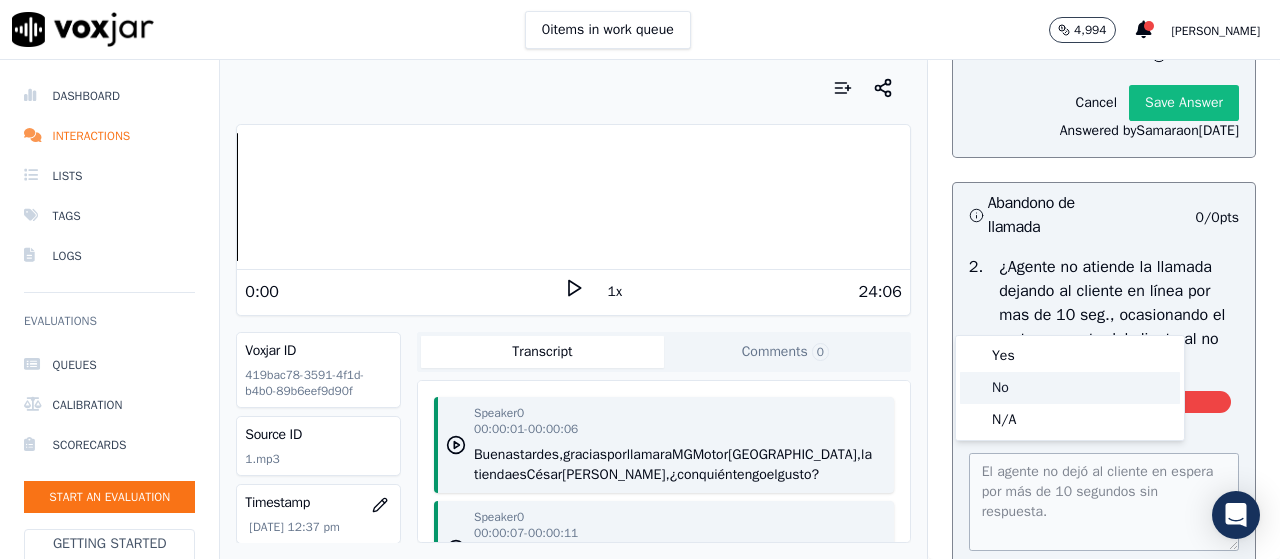 click on "No" 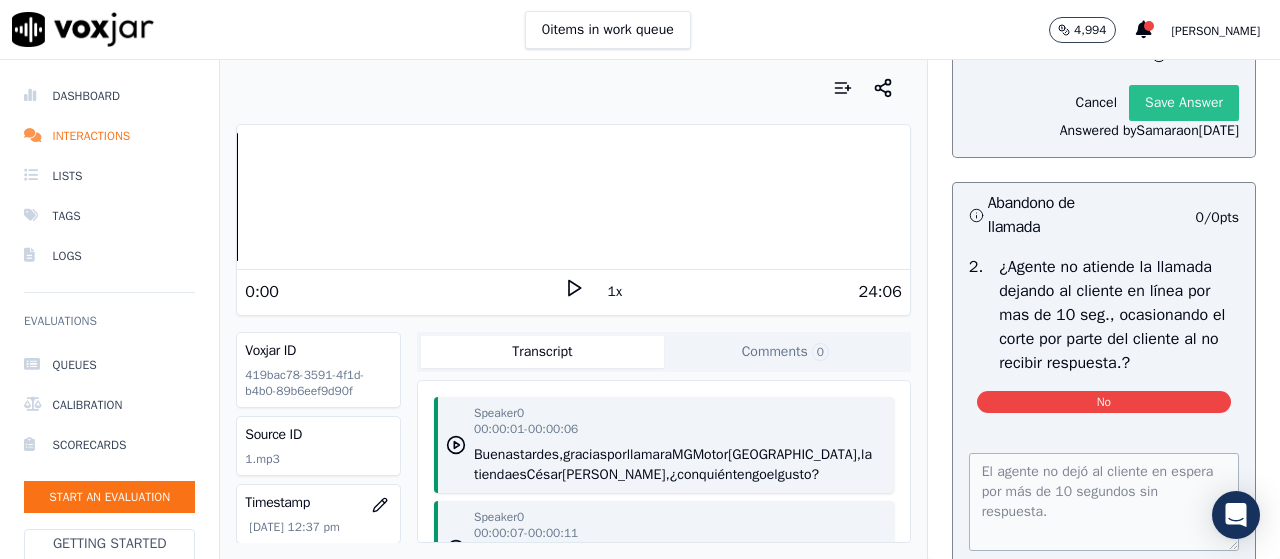 click on "Save Answer" 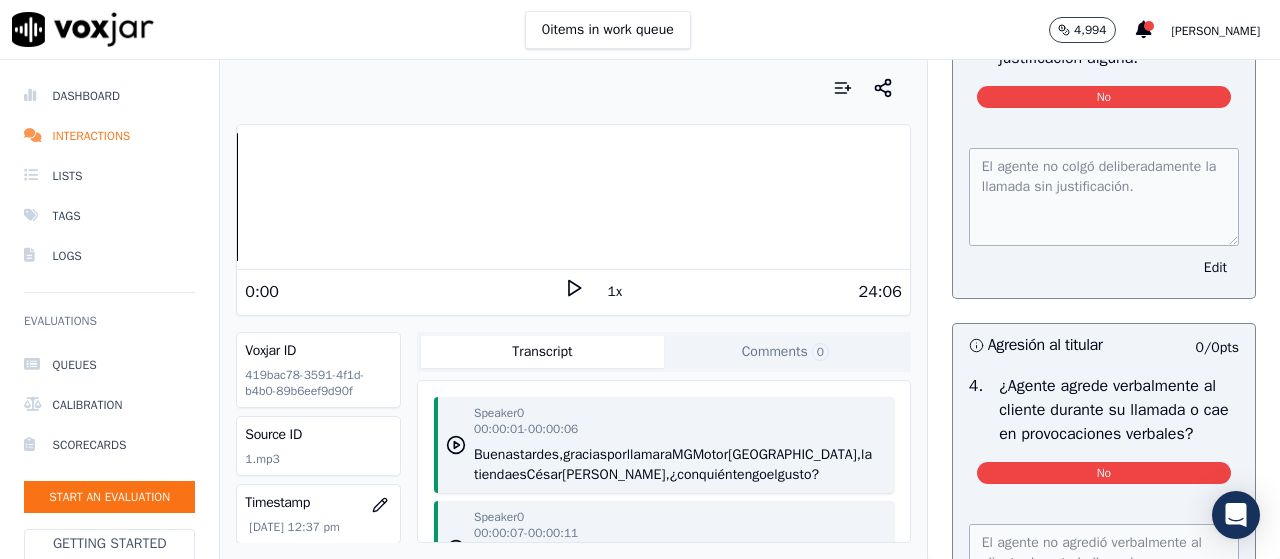 scroll, scrollTop: 10900, scrollLeft: 0, axis: vertical 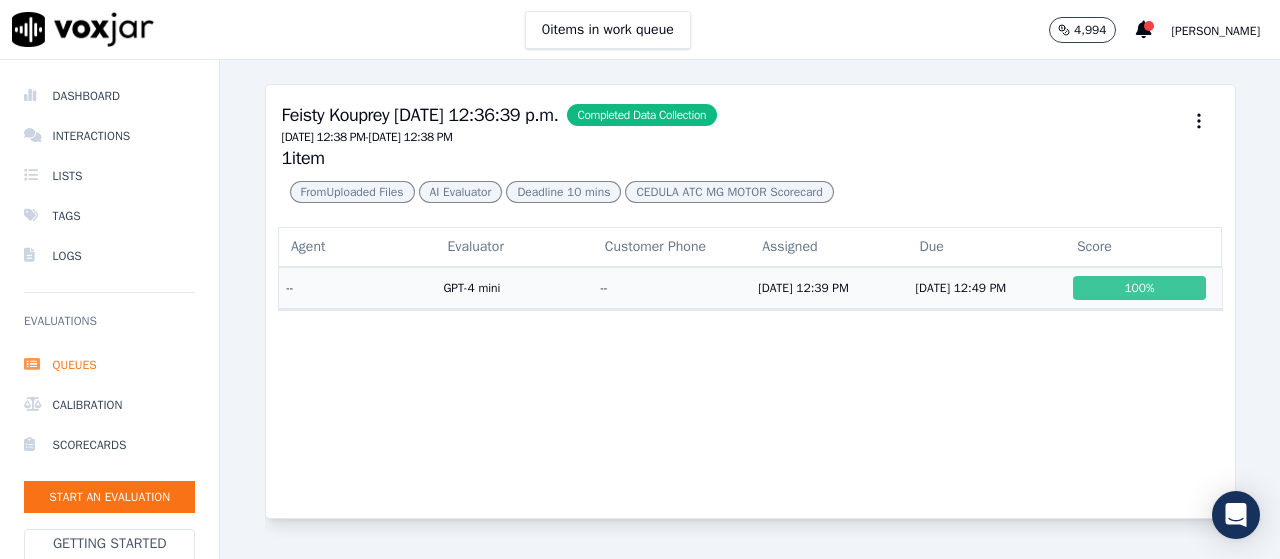 click on "100 %" at bounding box center [1139, 288] 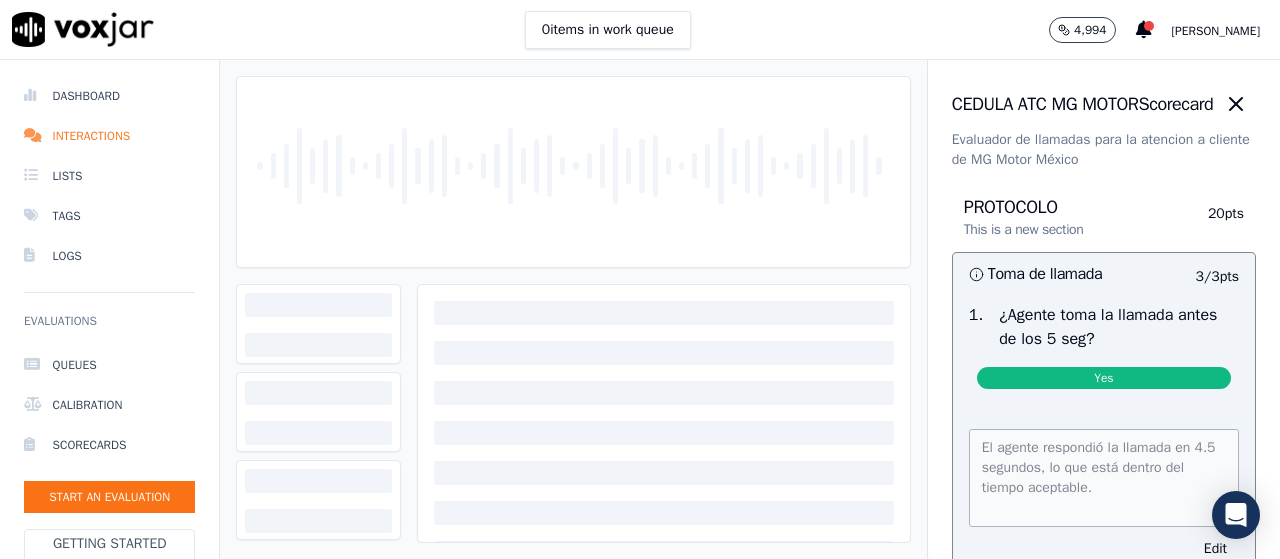 click 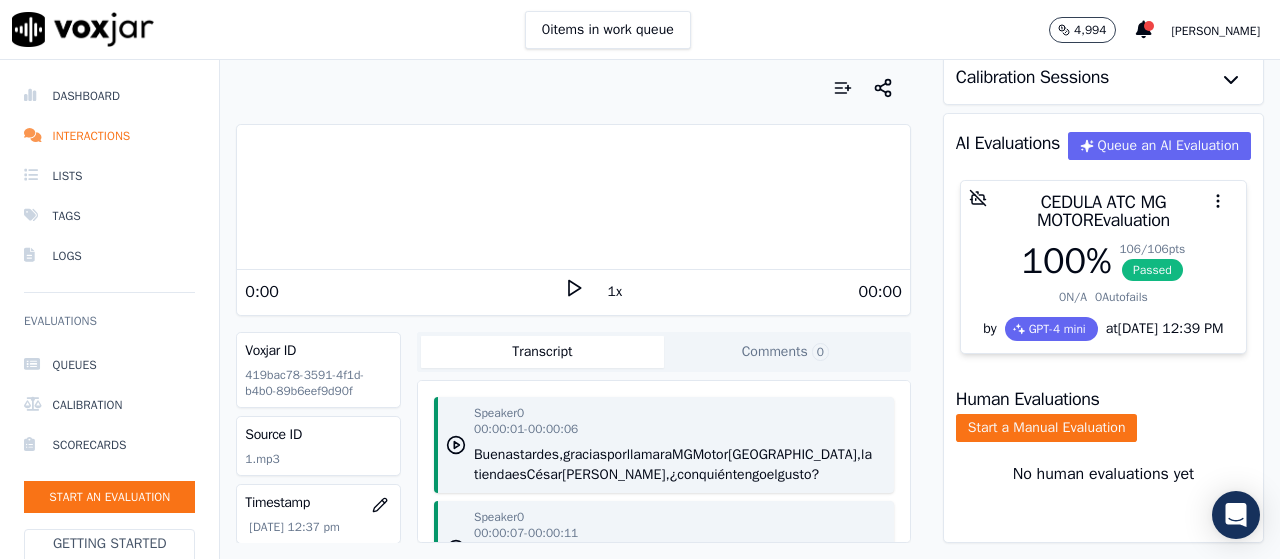 scroll, scrollTop: 254, scrollLeft: 0, axis: vertical 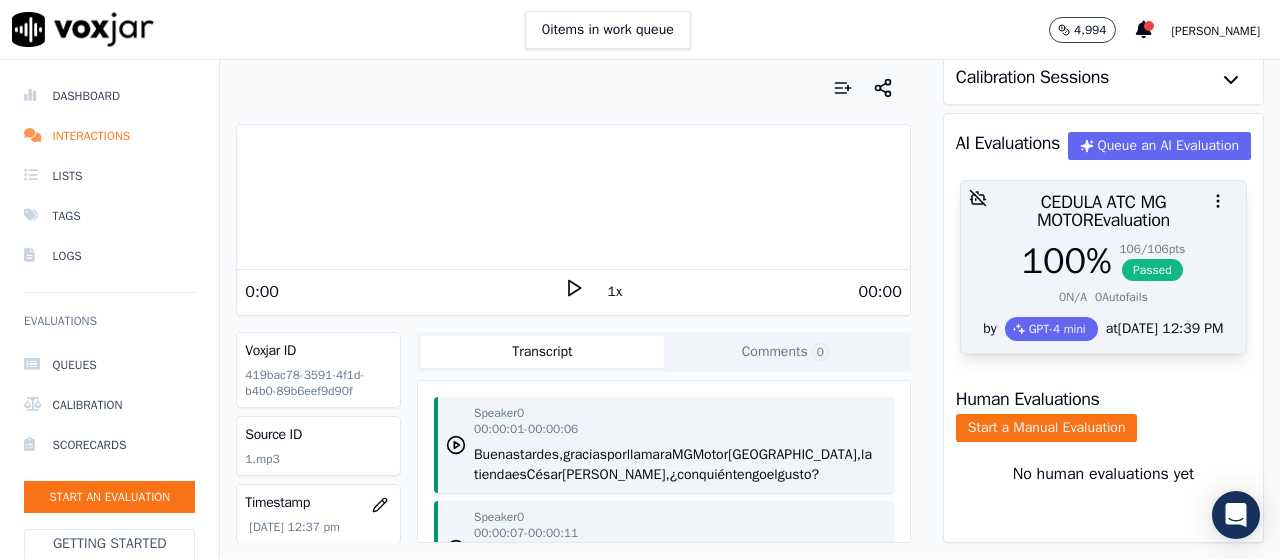click on "CEDULA ATC MG MOTOR  Evaluation" at bounding box center (1103, 211) 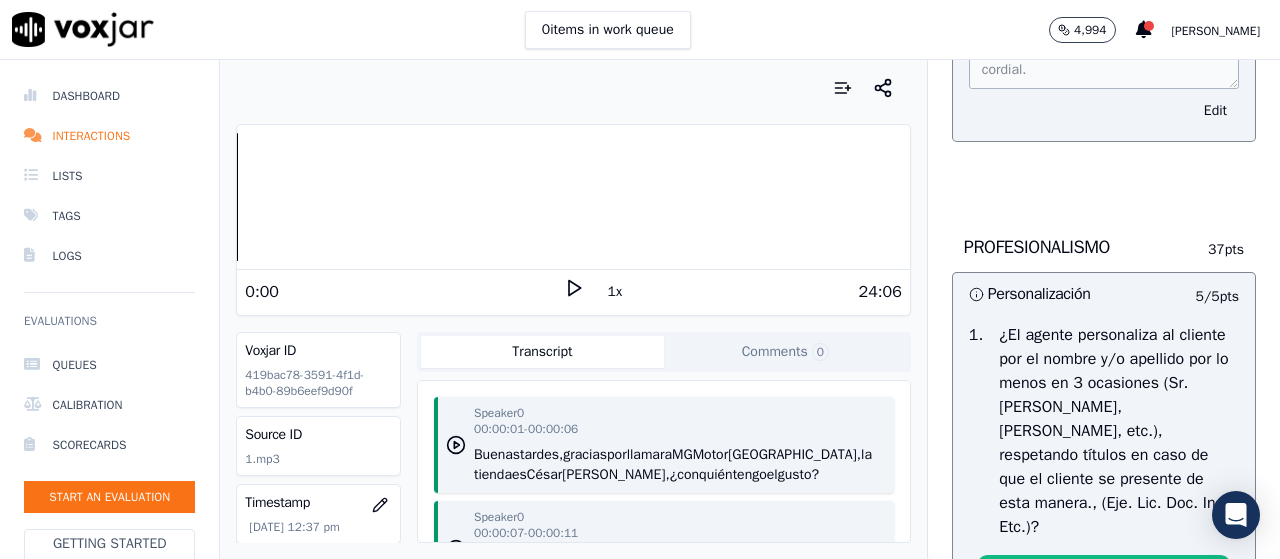 scroll, scrollTop: 2200, scrollLeft: 0, axis: vertical 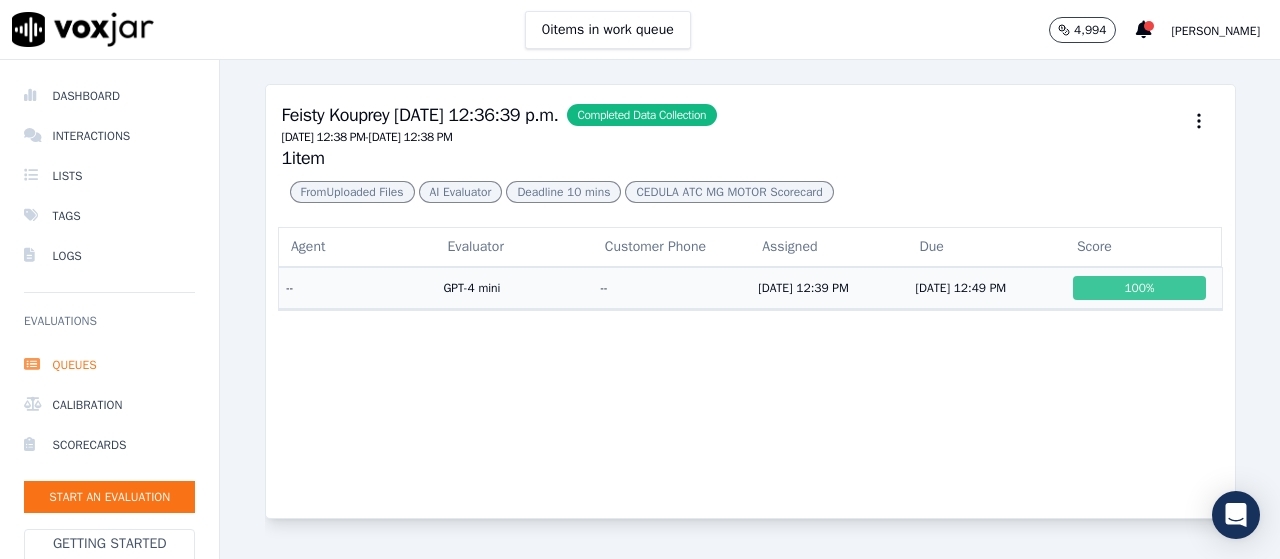 click on "100 %" at bounding box center (1139, 288) 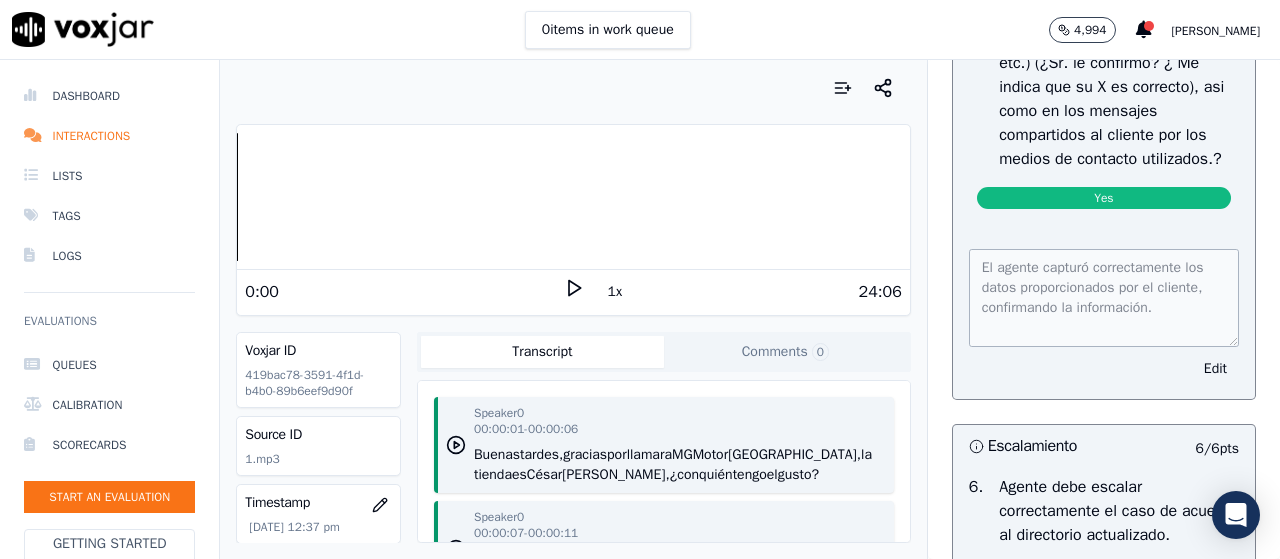 scroll, scrollTop: 8300, scrollLeft: 0, axis: vertical 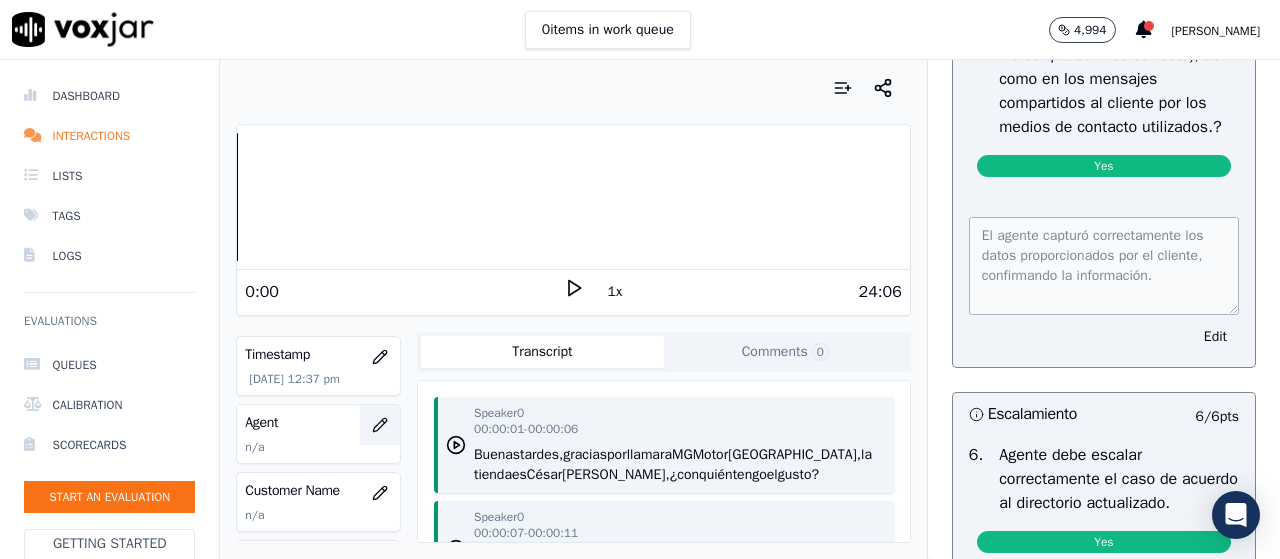 click 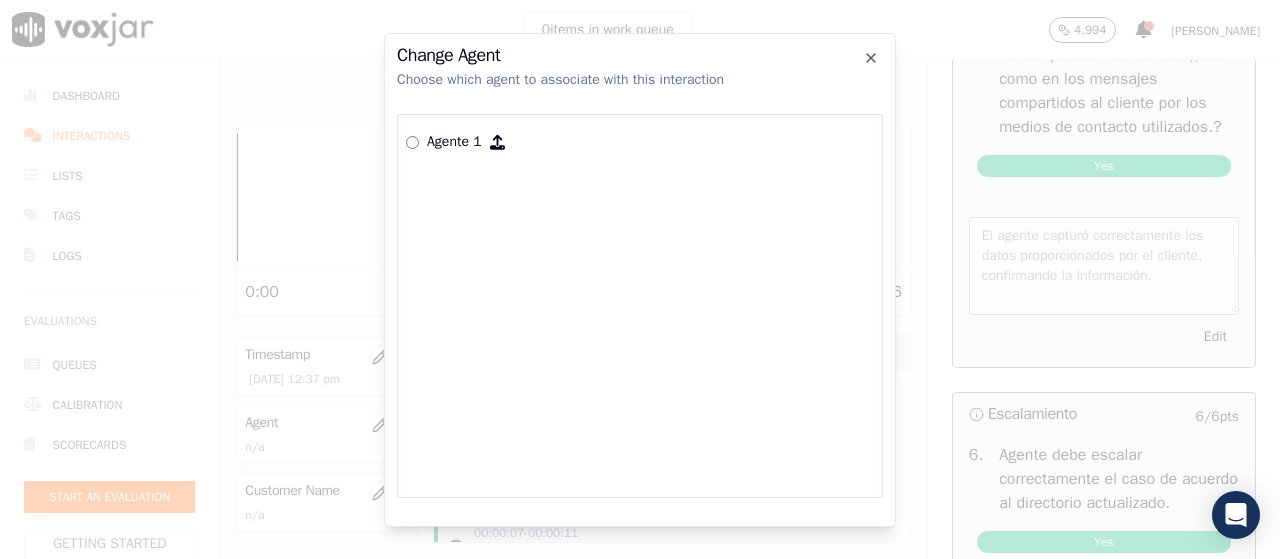 click on "Agente 1" at bounding box center (640, 142) 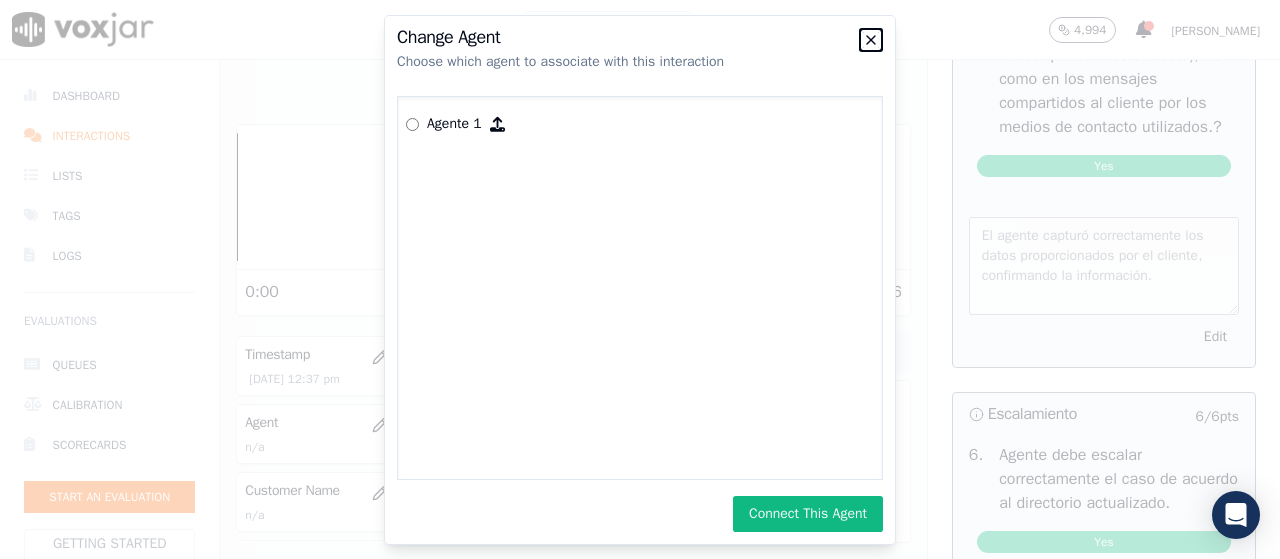 click 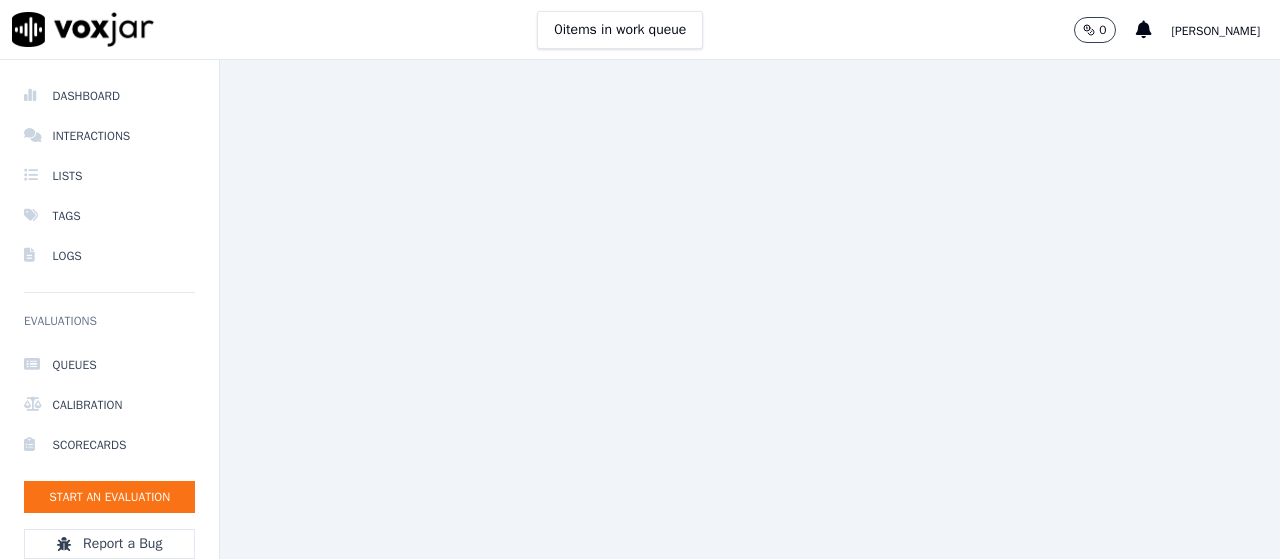 scroll, scrollTop: 0, scrollLeft: 0, axis: both 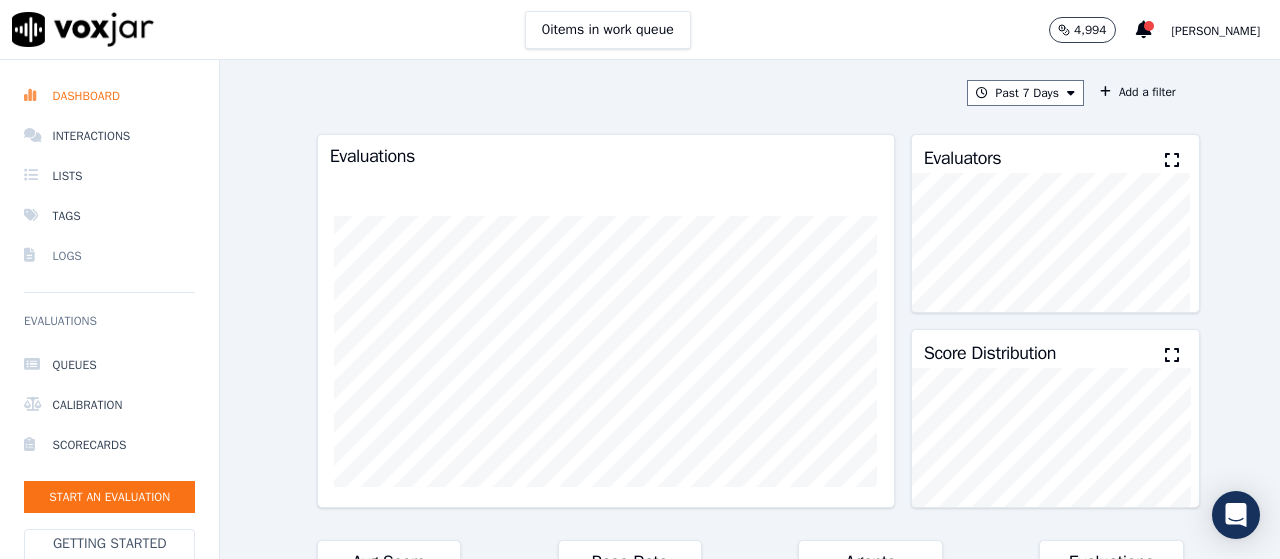 click on "Logs" at bounding box center [109, 256] 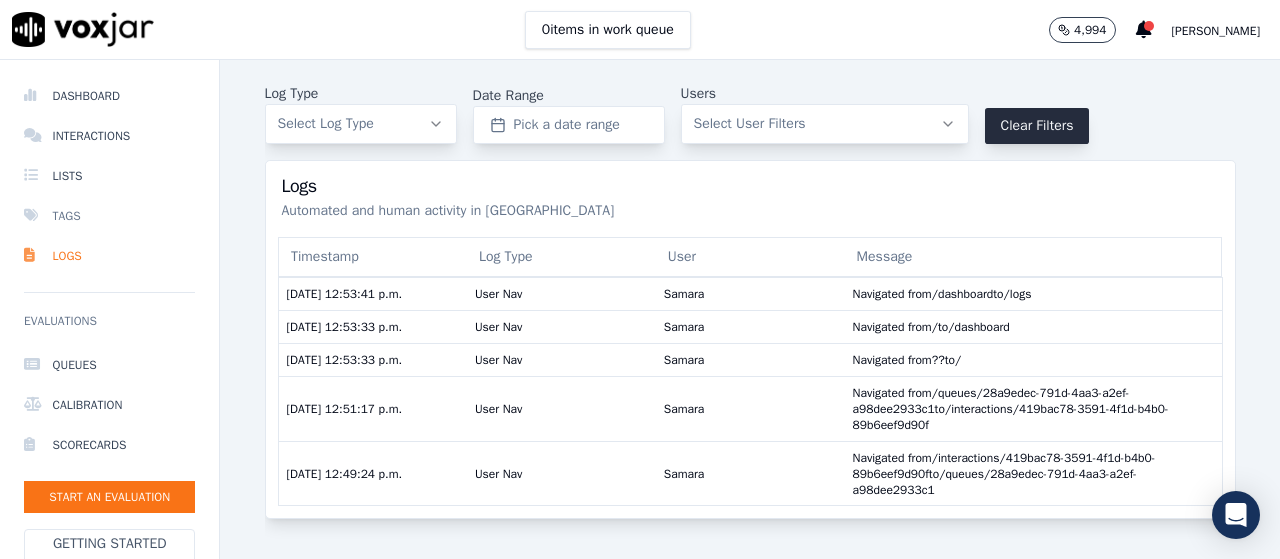 click on "Tags" at bounding box center (109, 216) 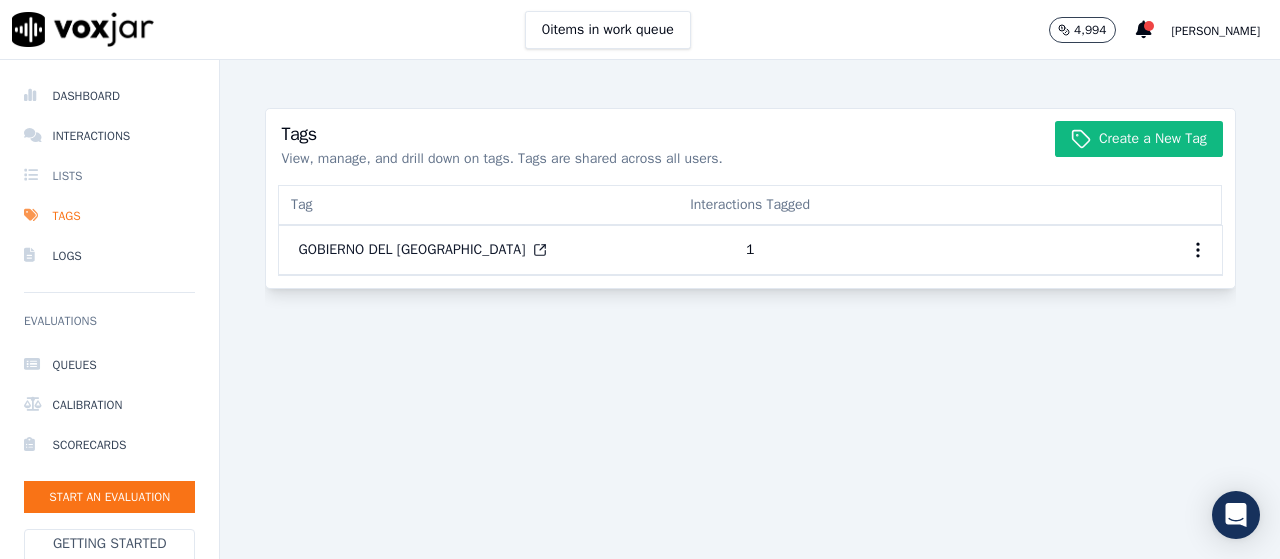 click on "Lists" at bounding box center [109, 176] 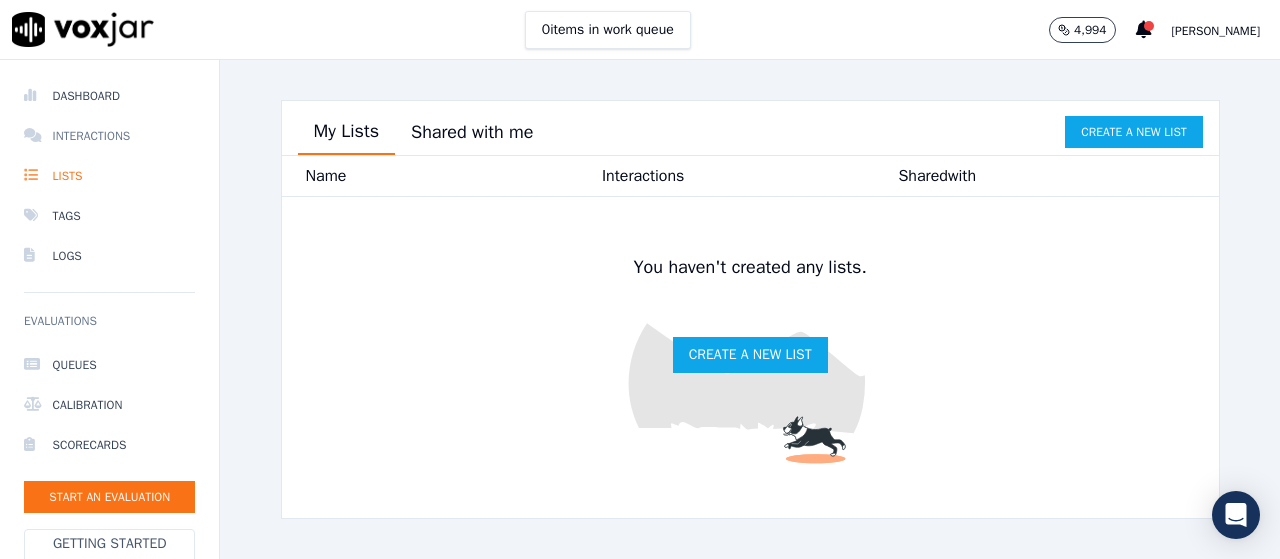 click on "Interactions" at bounding box center (109, 136) 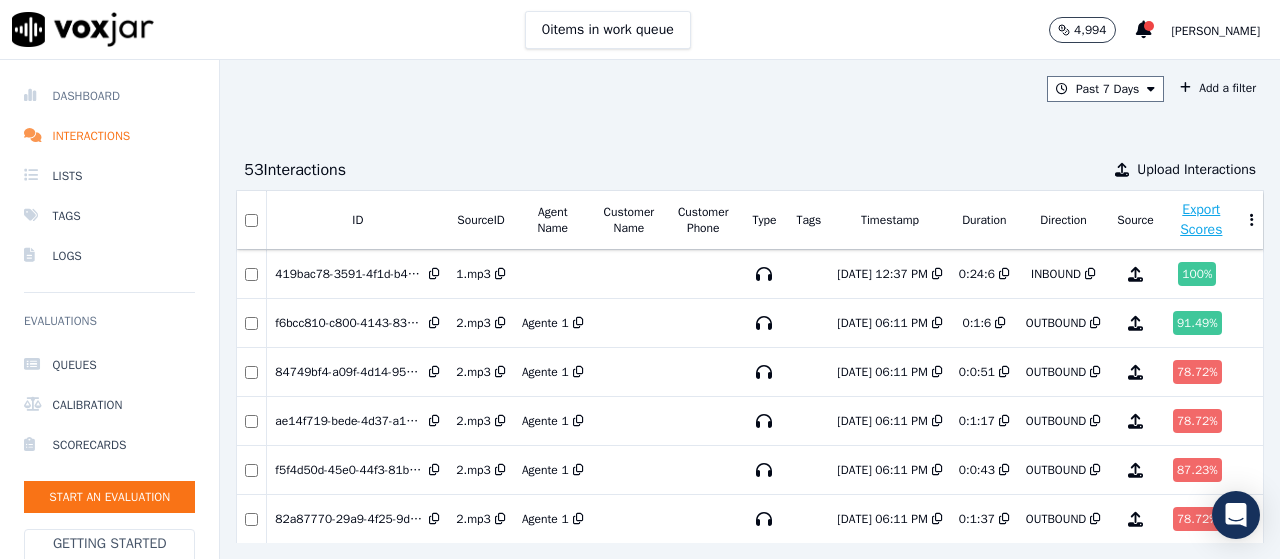 click on "Dashboard" at bounding box center (109, 96) 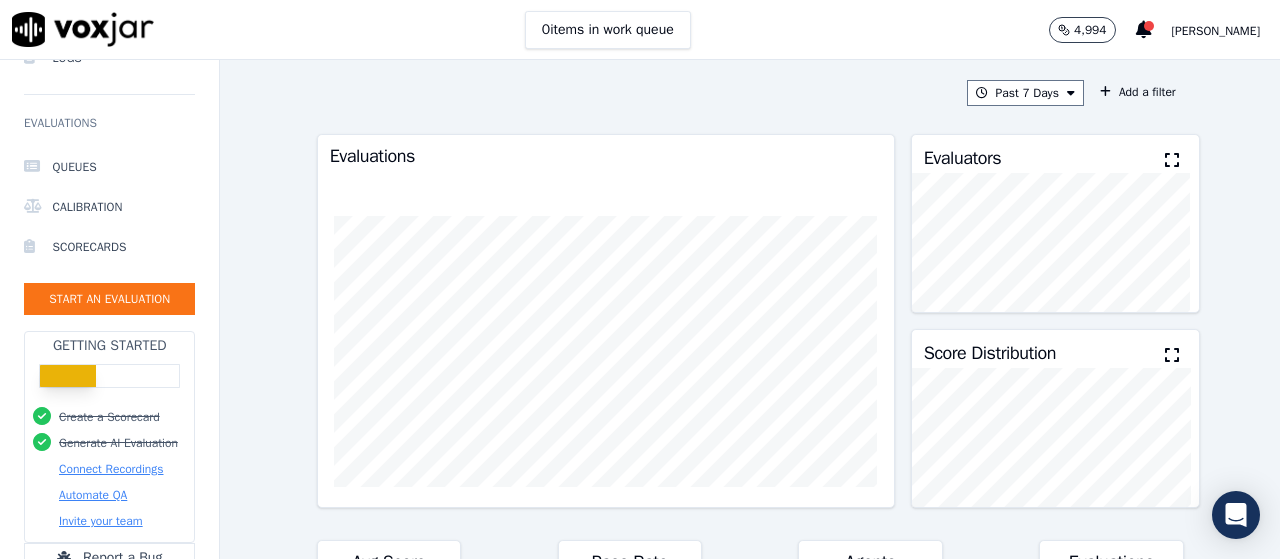 scroll, scrollTop: 200, scrollLeft: 0, axis: vertical 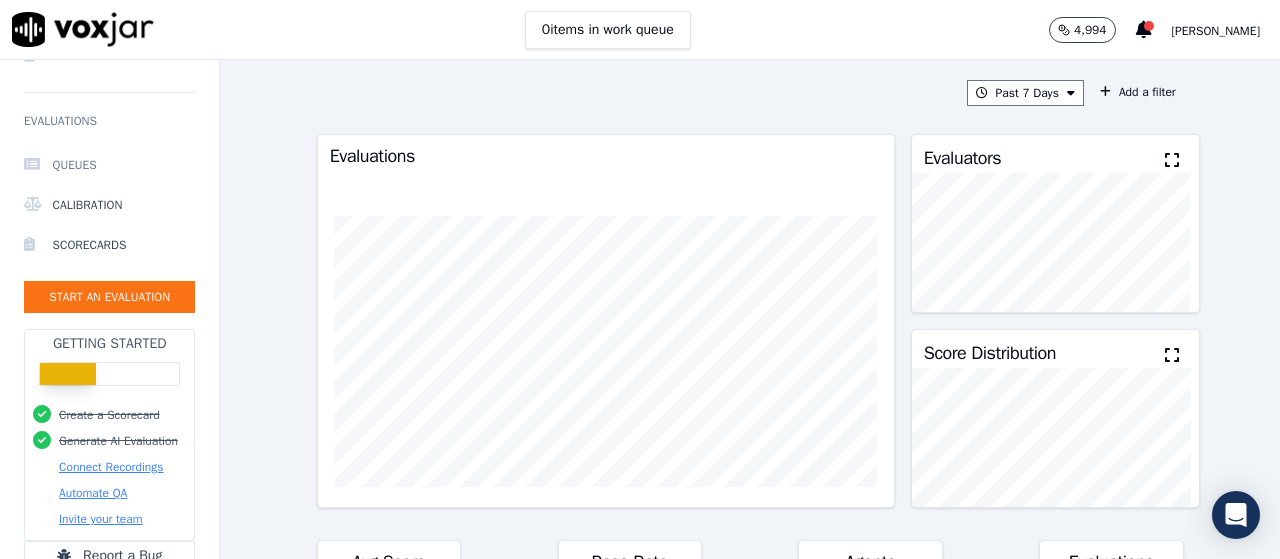 click on "Queues" at bounding box center (109, 165) 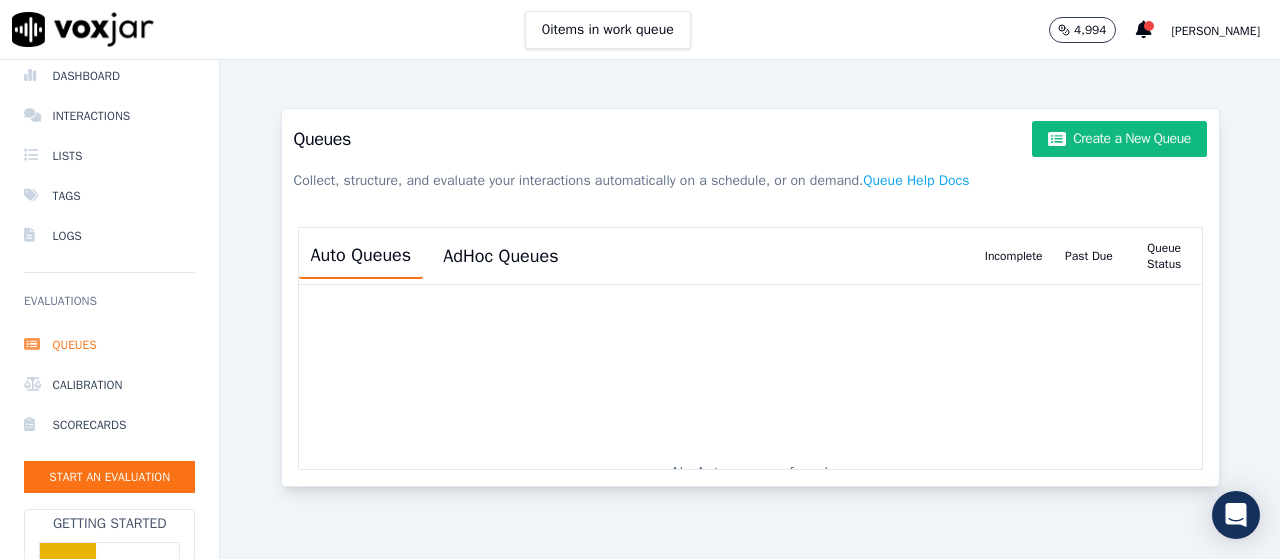 scroll, scrollTop: 0, scrollLeft: 0, axis: both 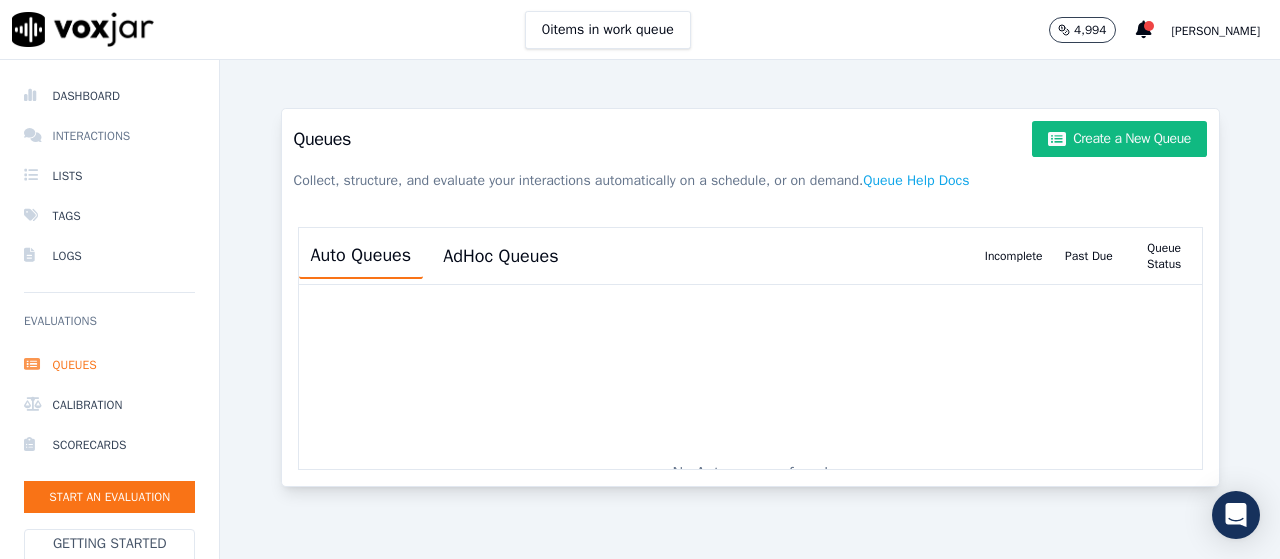 click on "Interactions" at bounding box center [109, 136] 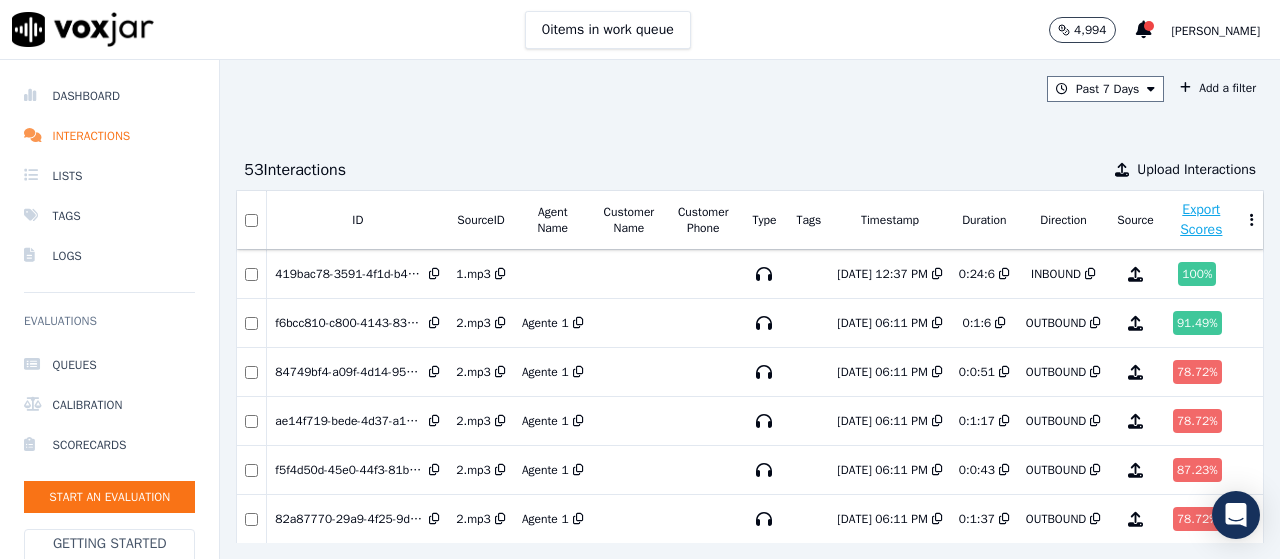 click on "4,994         Samara Flores" 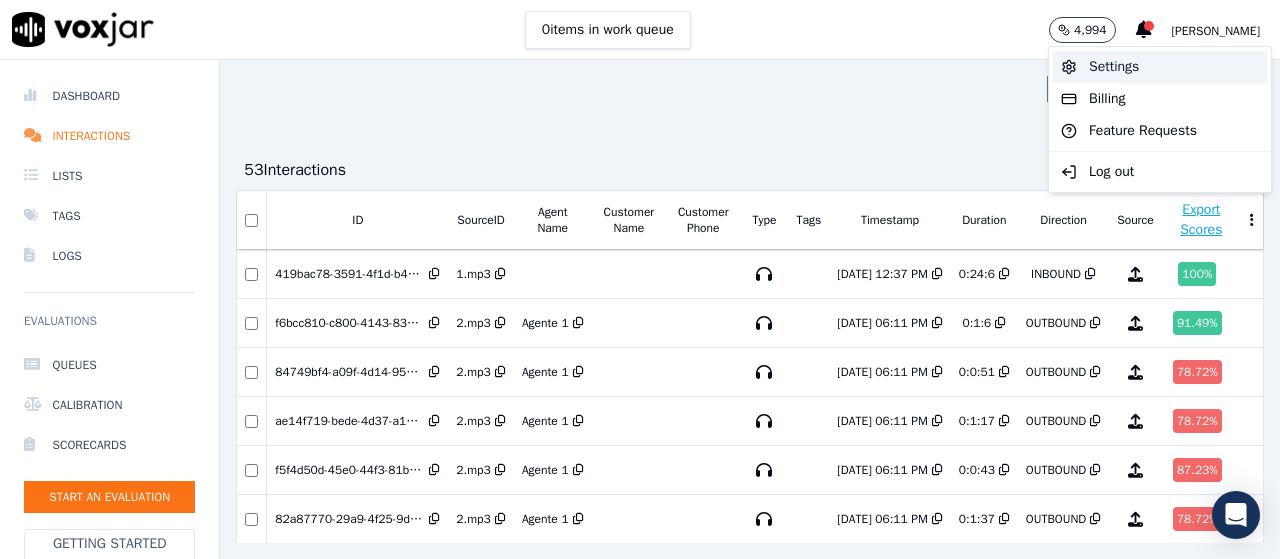 click on "Settings" at bounding box center (1160, 67) 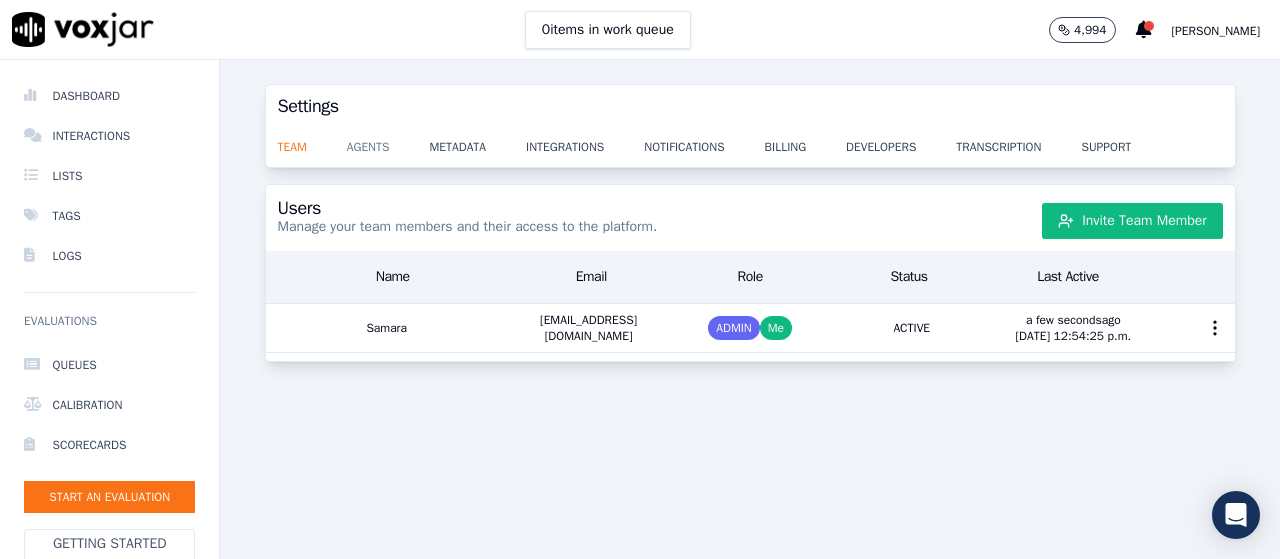 click on "agents" at bounding box center [388, 141] 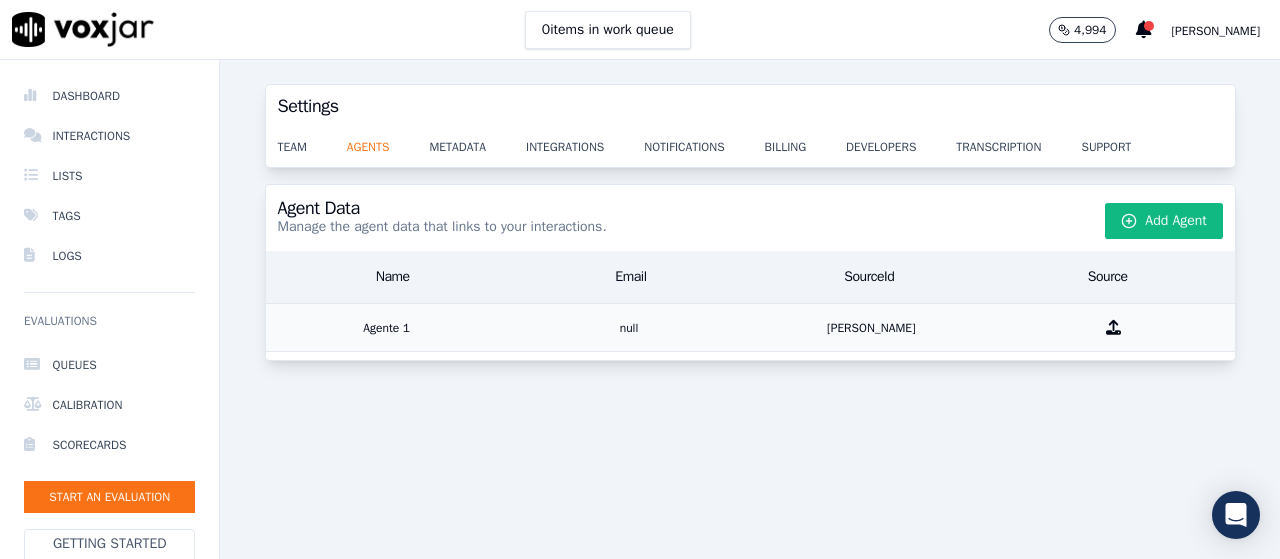 click on "Agente 1" at bounding box center [387, 327] 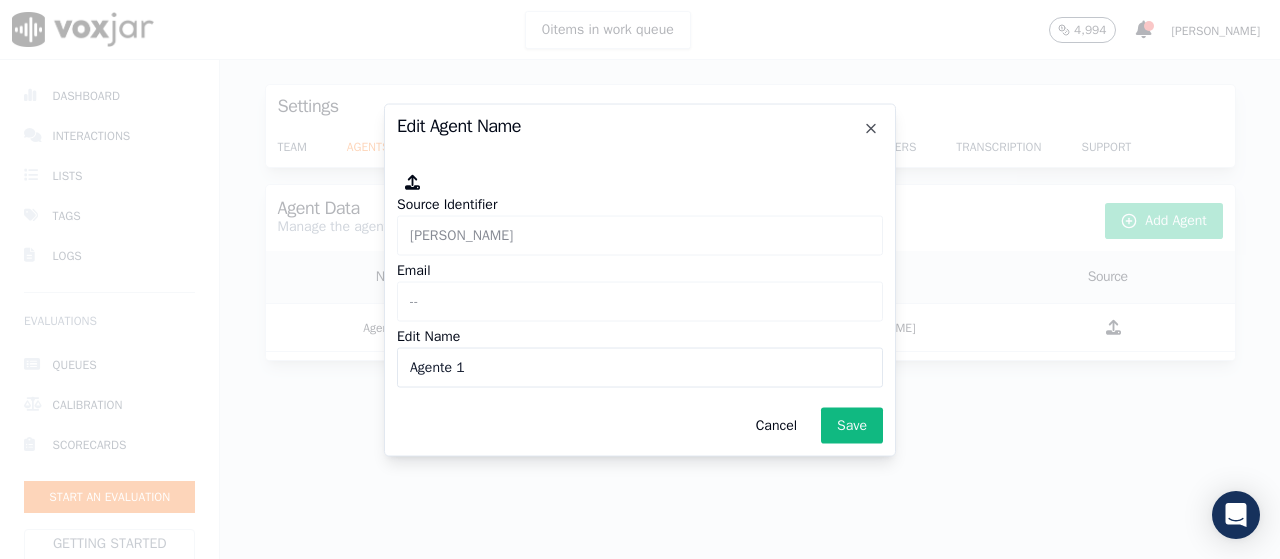 type on "b" 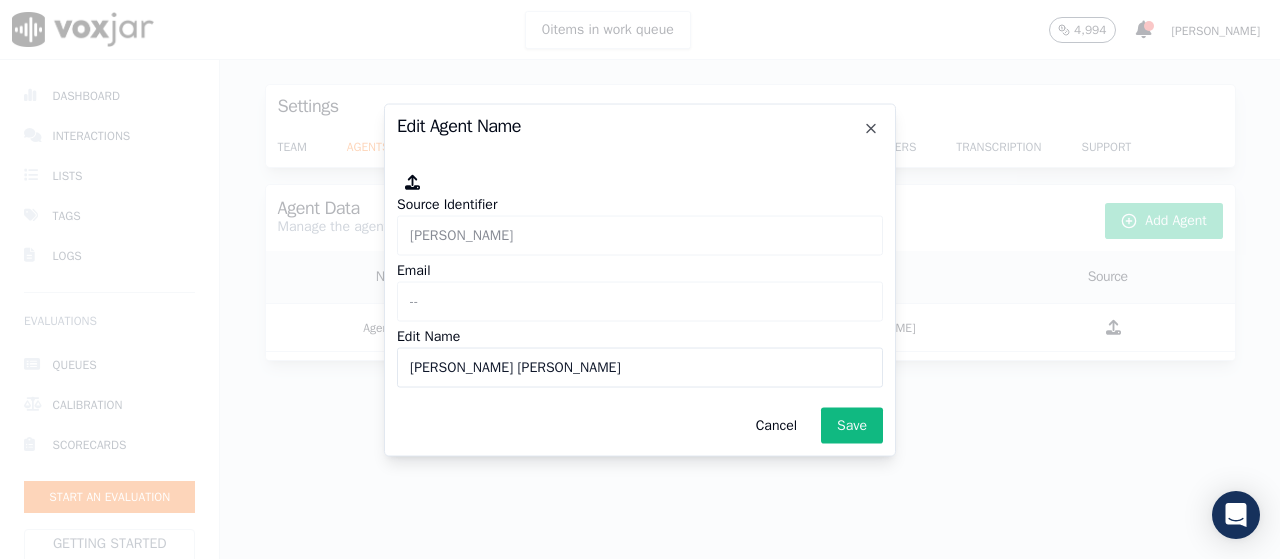 type on "Brian Novas Marchan" 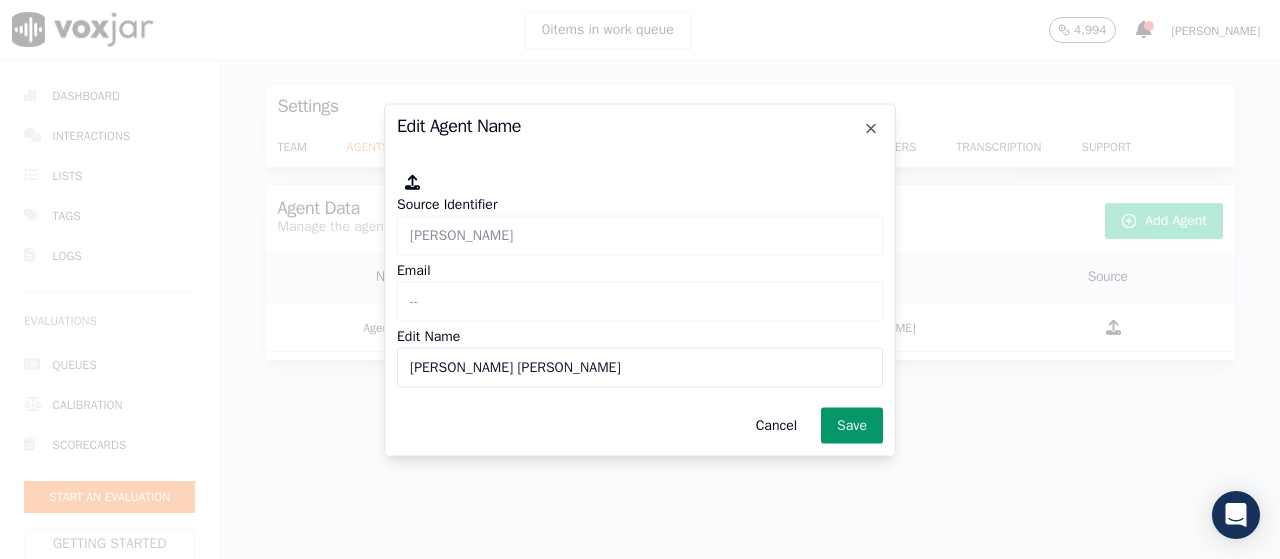 click on "Save" 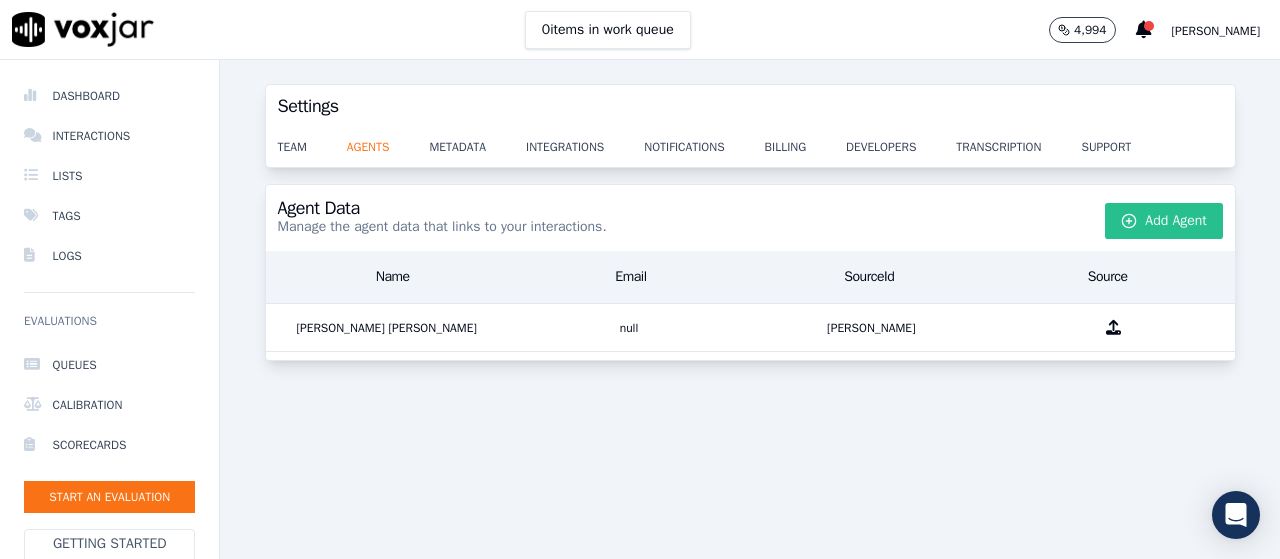 click on "Add Agent" at bounding box center (1164, 221) 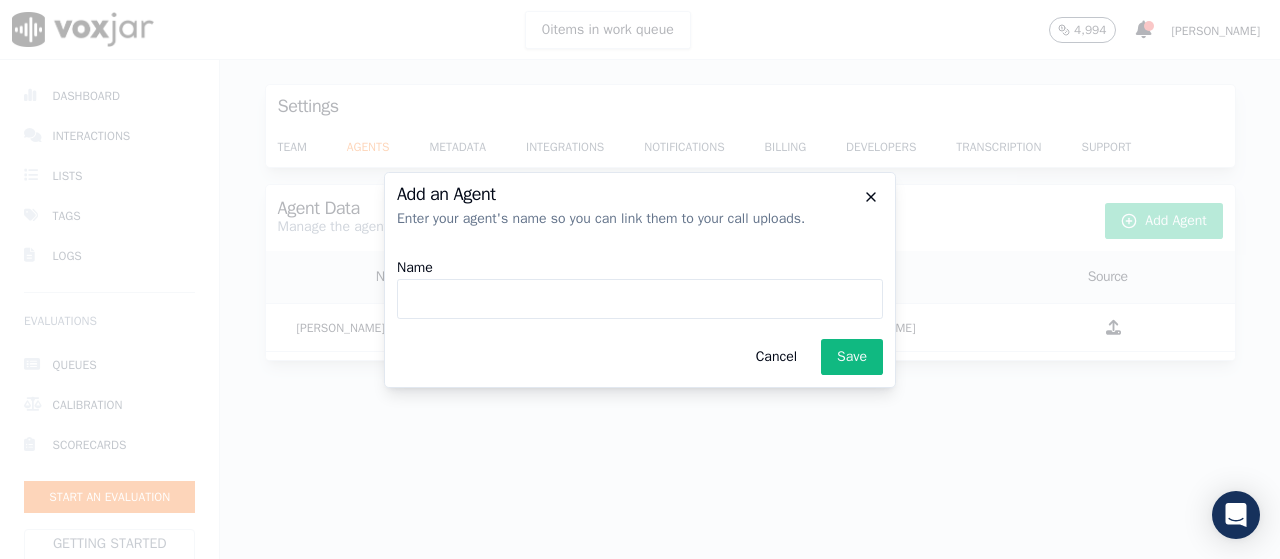 type 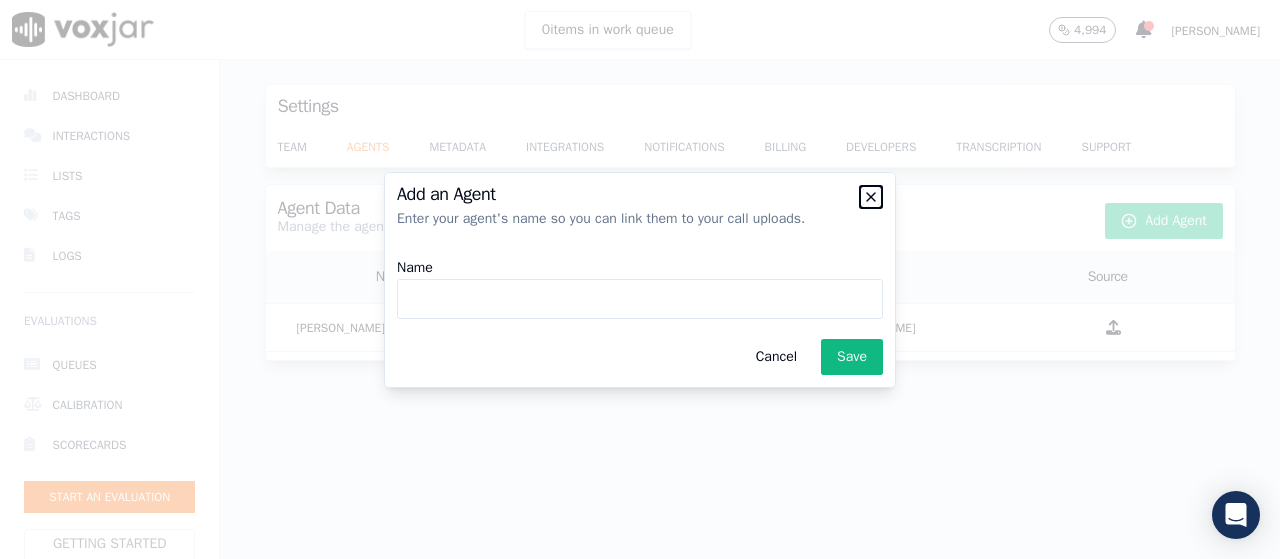 click 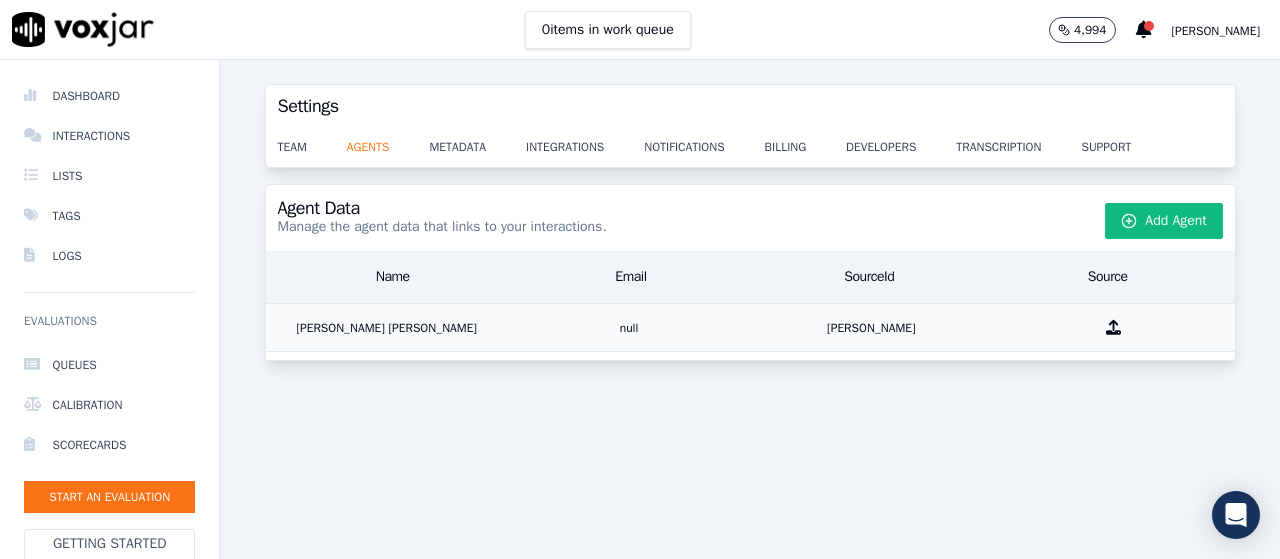 click on "Brian Novas Marchan" at bounding box center [387, 327] 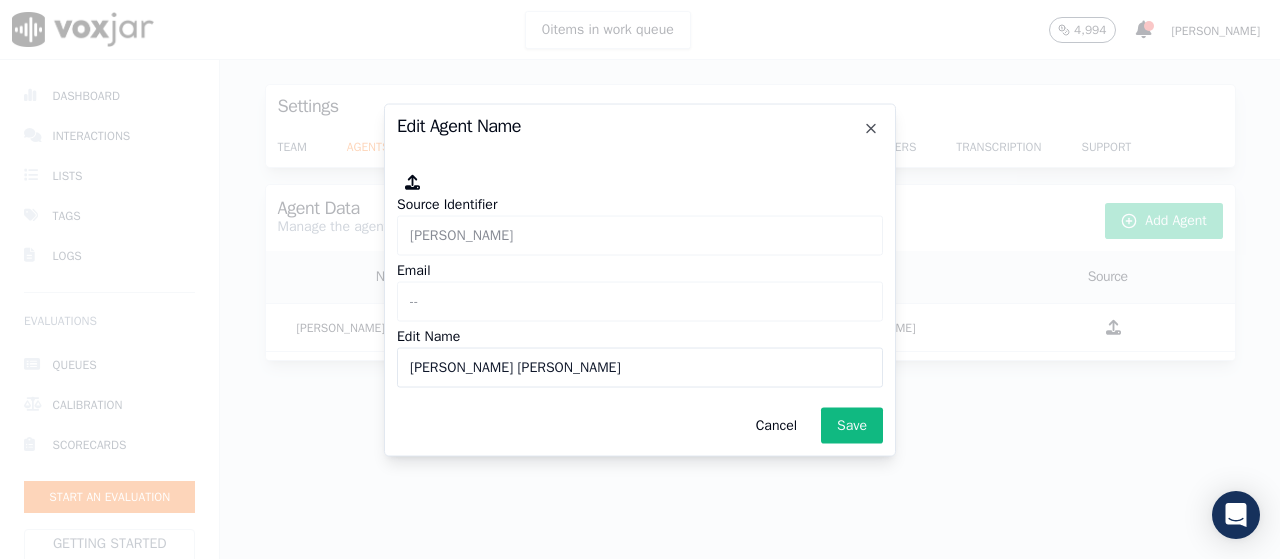 paste on "NOVAS MARCHAN BRIAN" 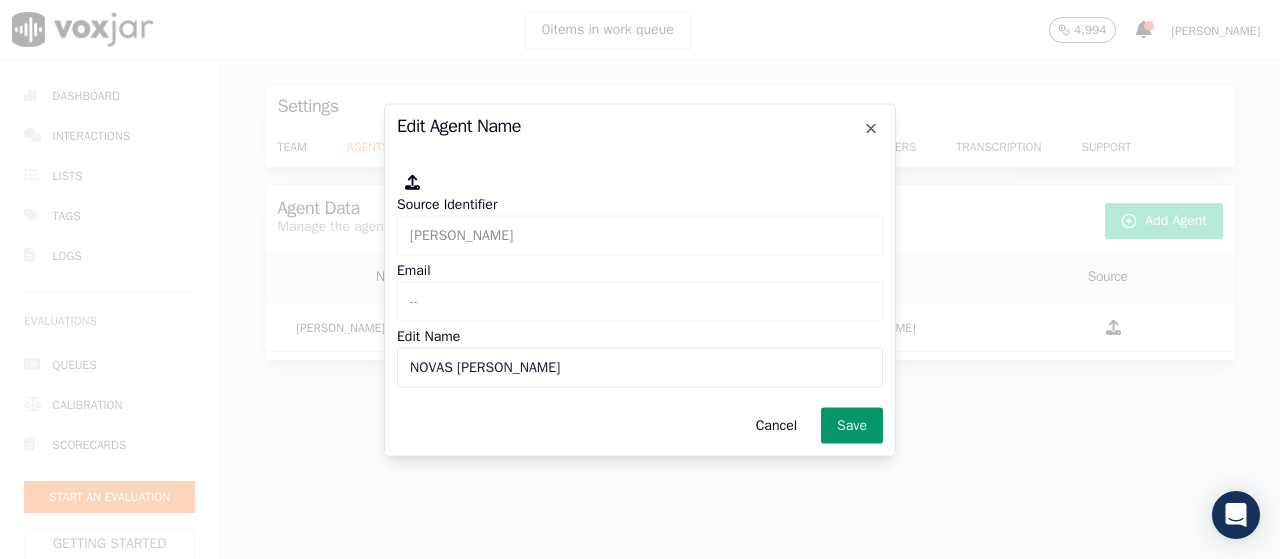 type on "NOVAS MARCHAN BRIAN" 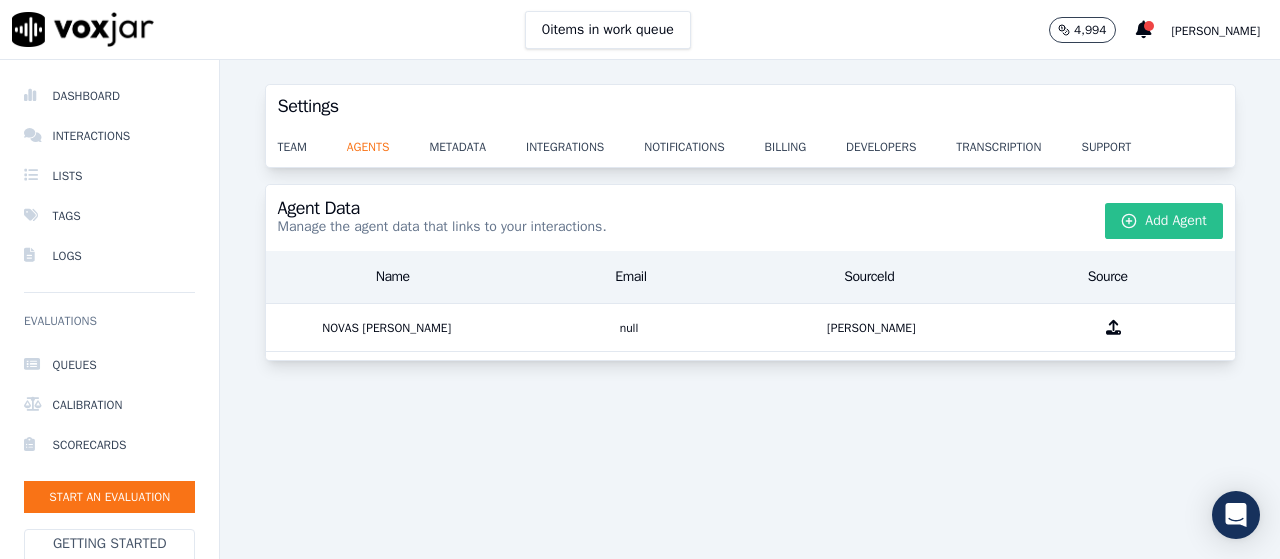 click on "Add Agent" at bounding box center (1164, 221) 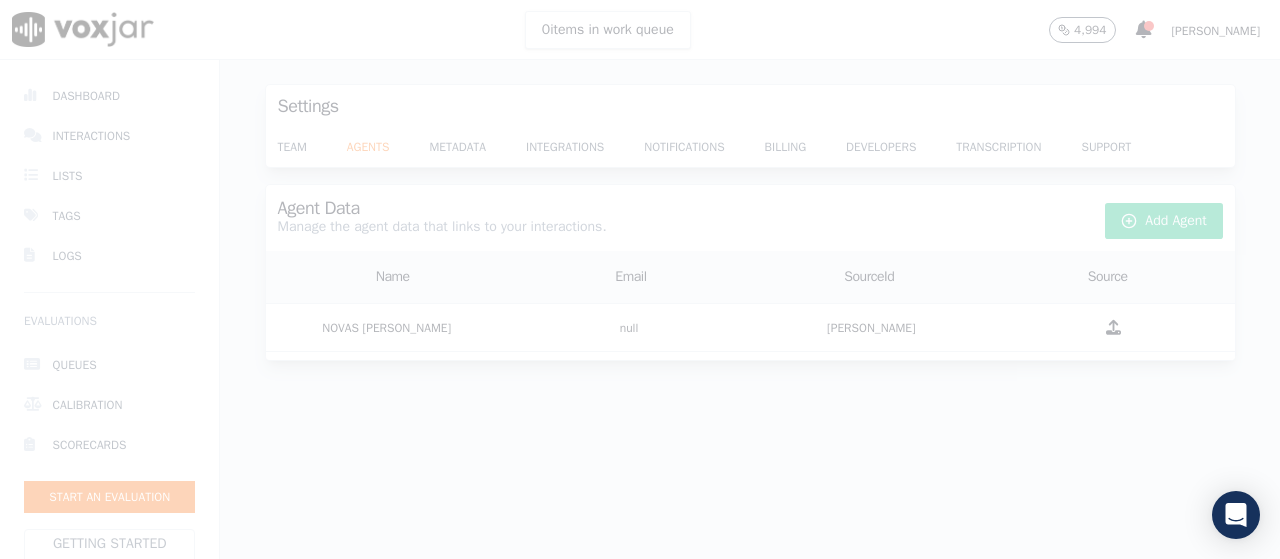 type 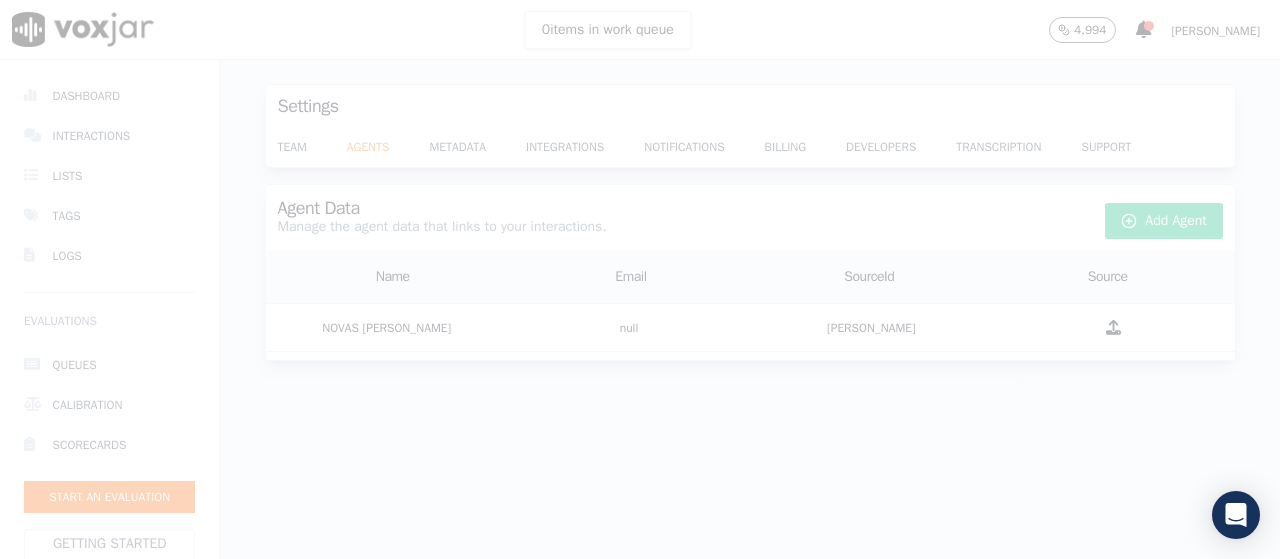 click at bounding box center (640, 279) 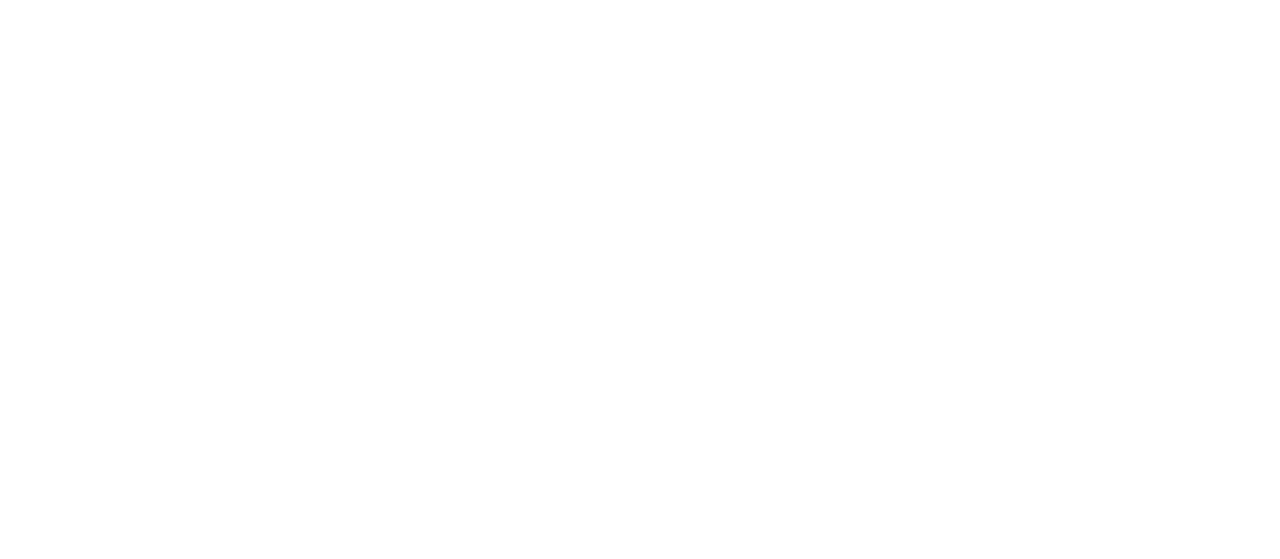 scroll, scrollTop: 0, scrollLeft: 0, axis: both 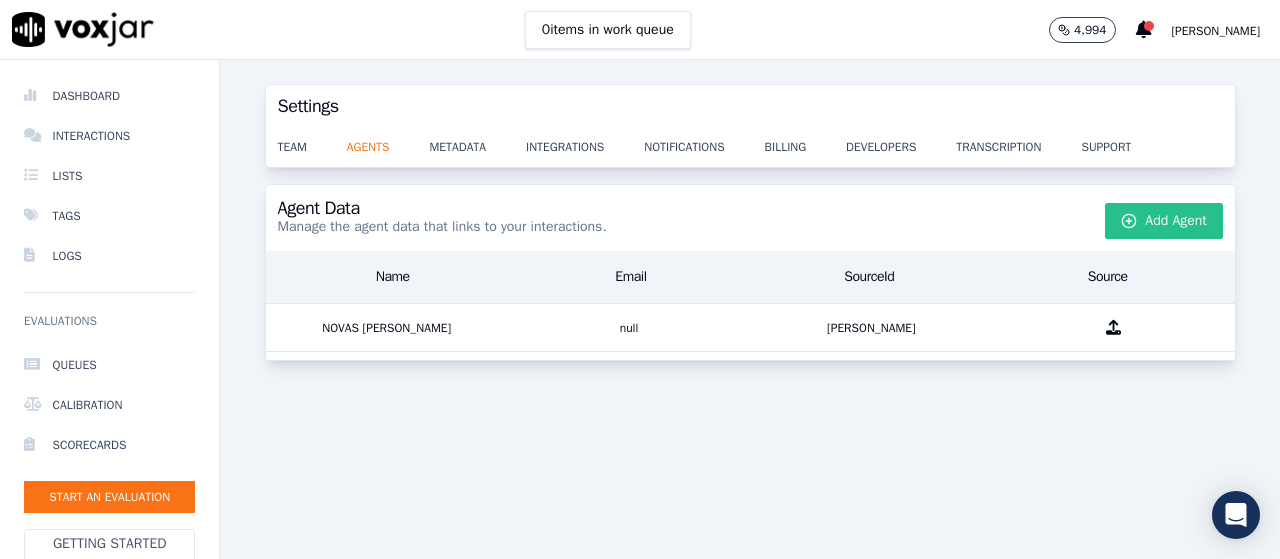 click on "Add Agent" at bounding box center [1164, 221] 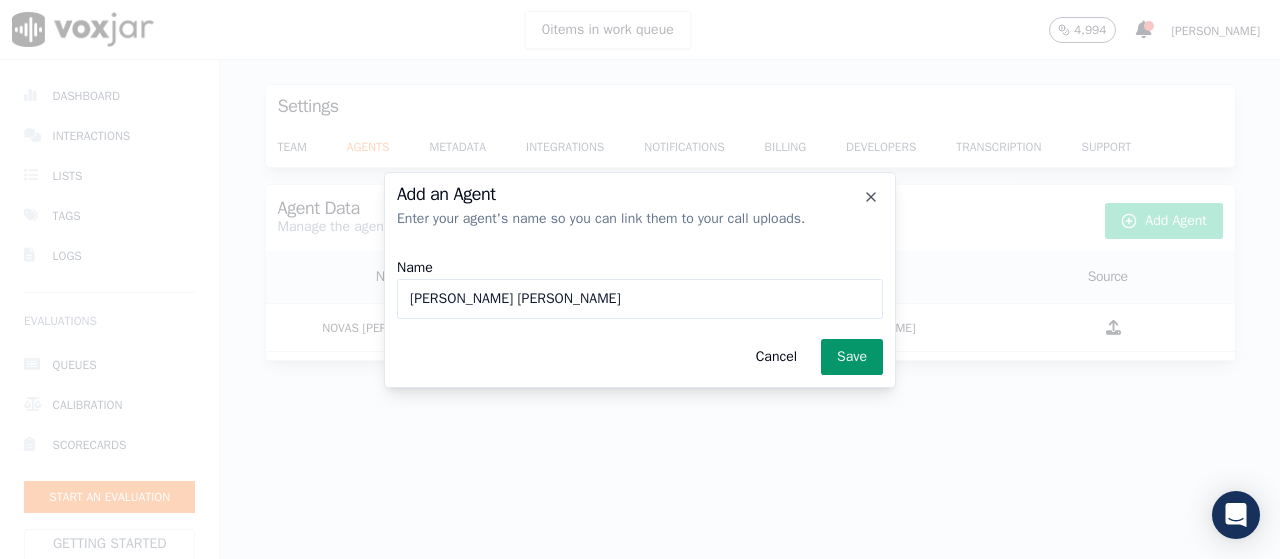 type on "QUIRARTE MARTINEZ CÉSAR" 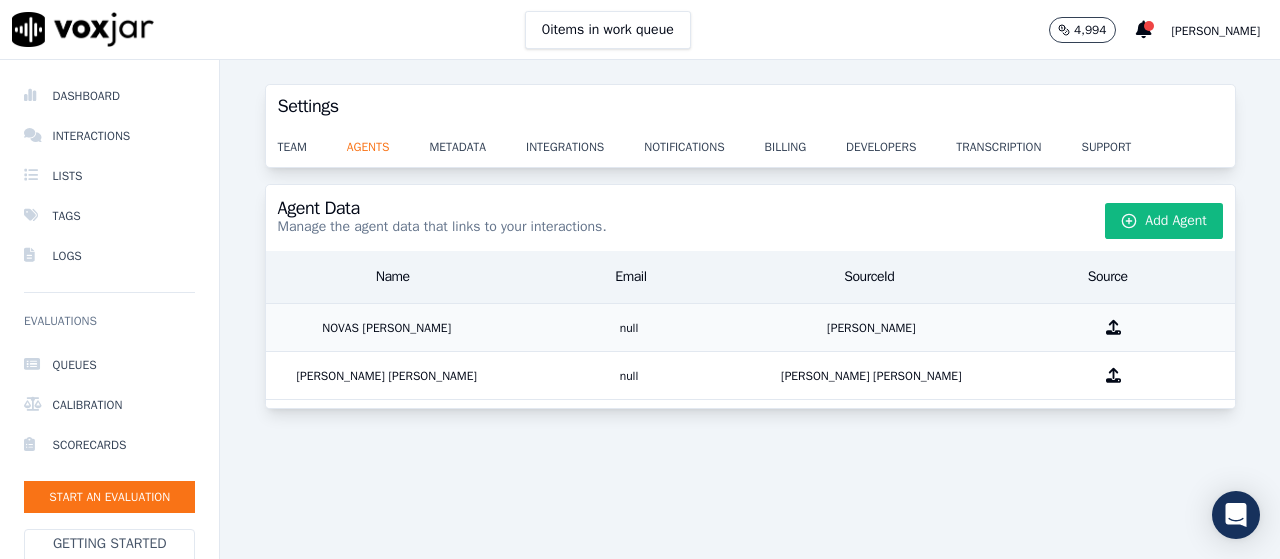 click on "Alexis Lopez" at bounding box center [871, 327] 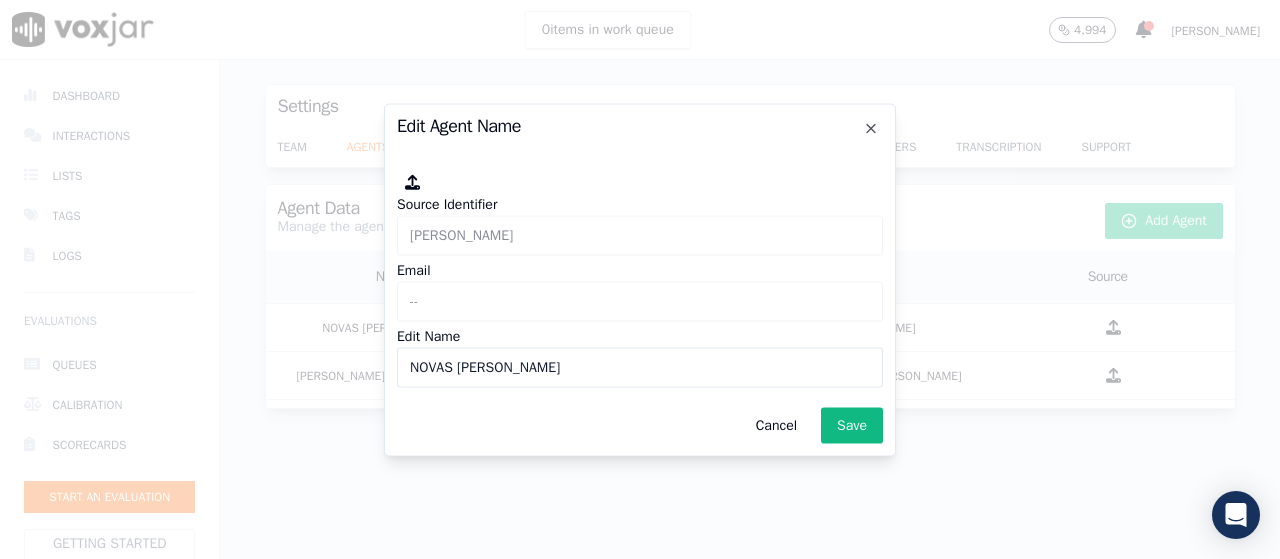 click on "Edit Agent Name     Source Identifier   Alexis Lopez   Email   --   Edit Name   NOVAS MARCHAN BRIAN   Cancel   Save     Close" 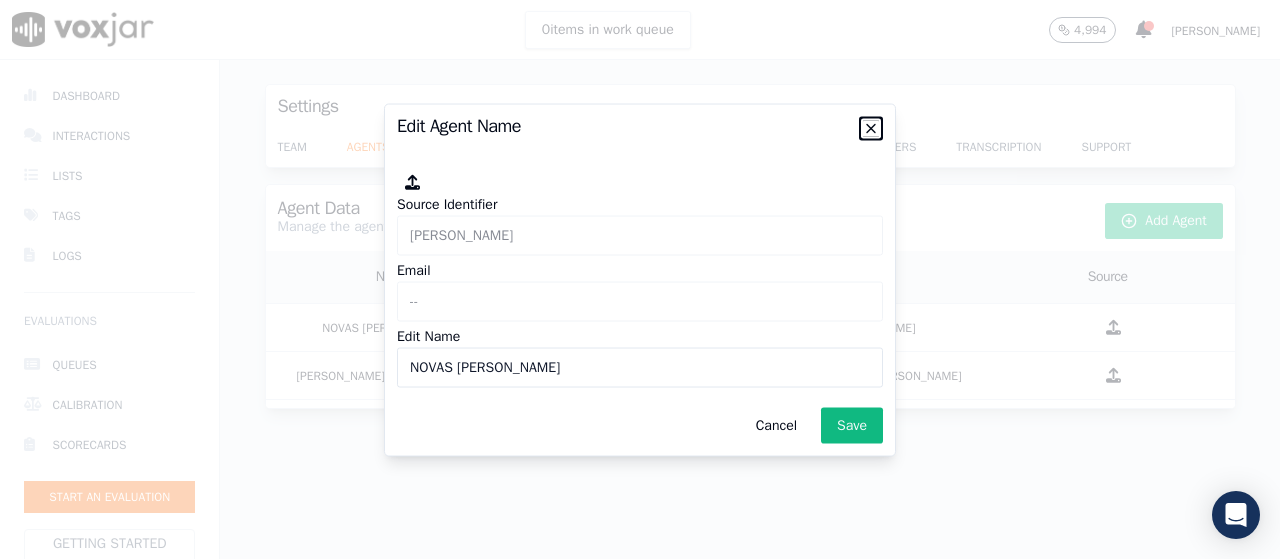 click 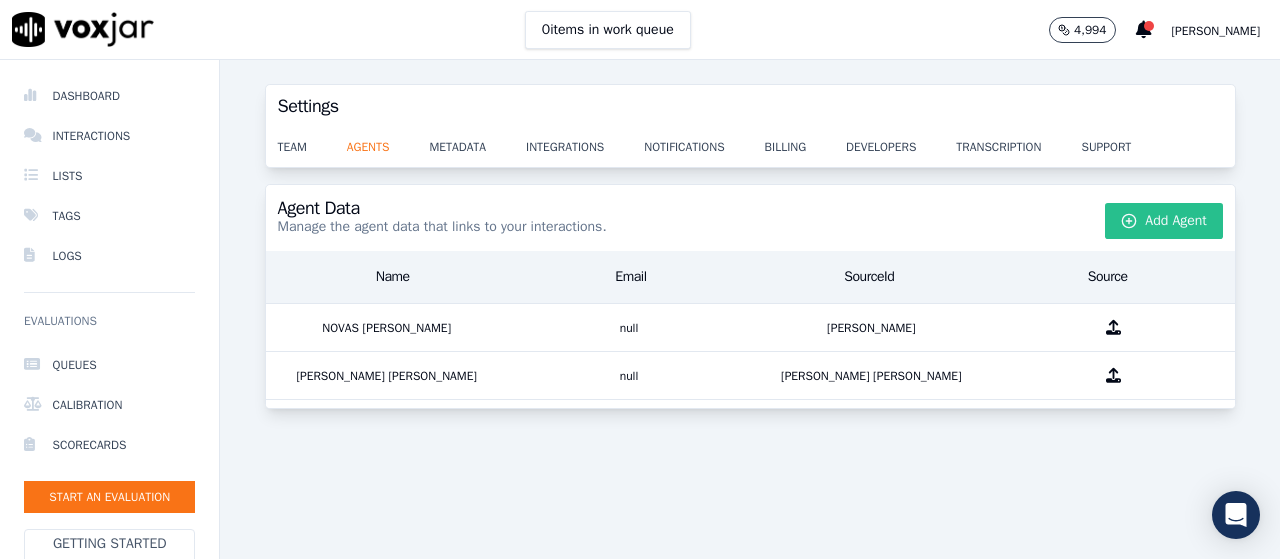click on "Add Agent" at bounding box center (1164, 221) 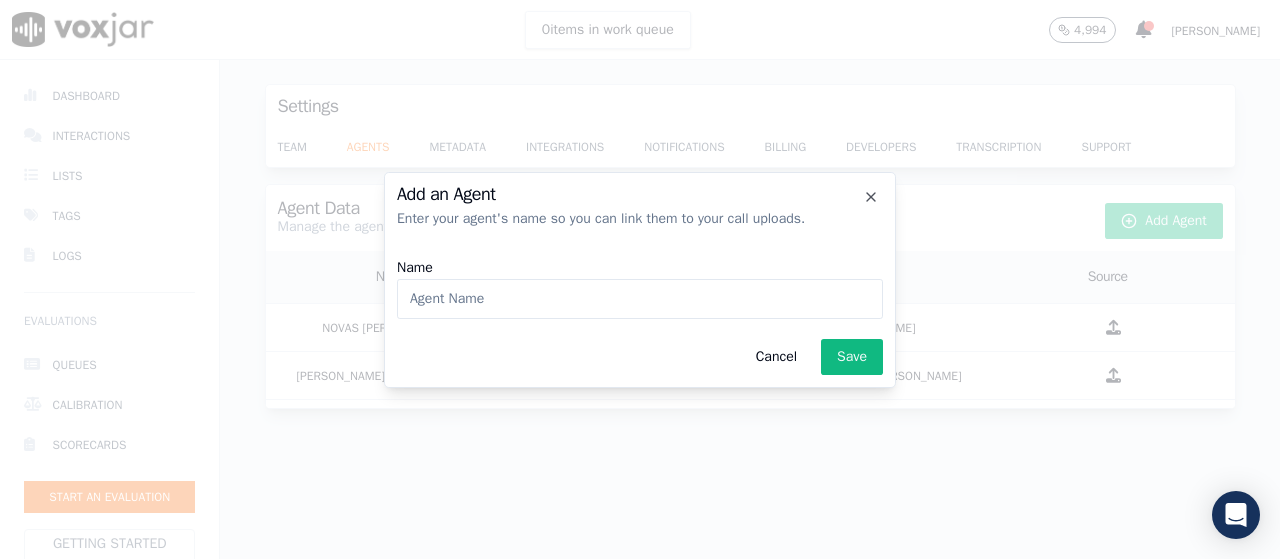 paste on "GUILLEN ARENAS THAMIS ARIEL" 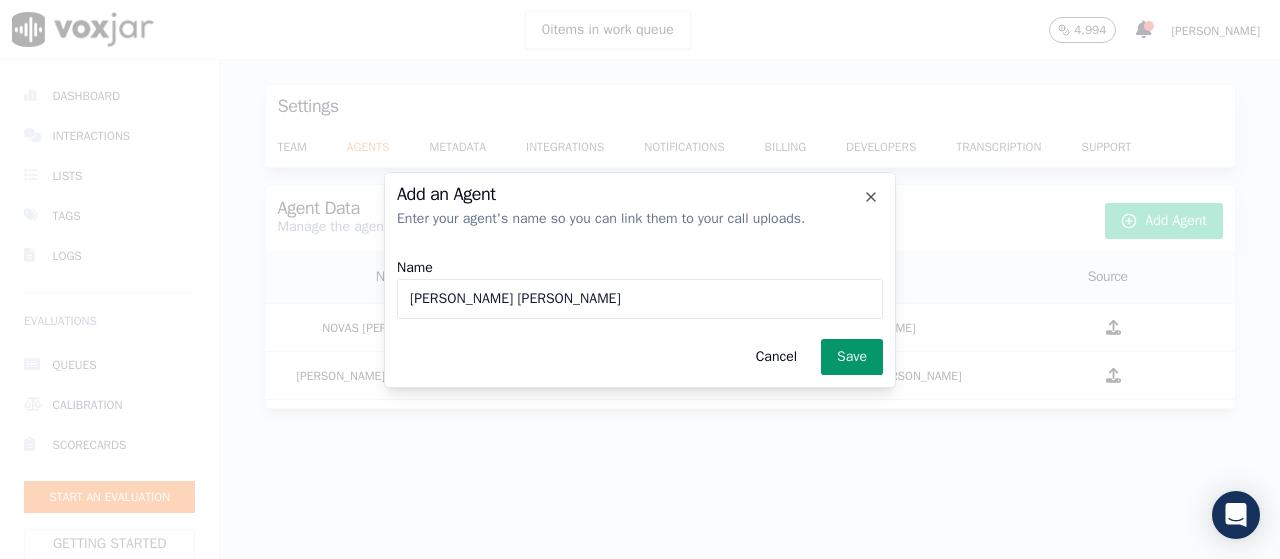 type on "GUILLEN ARENAS THAMIS ARIEL" 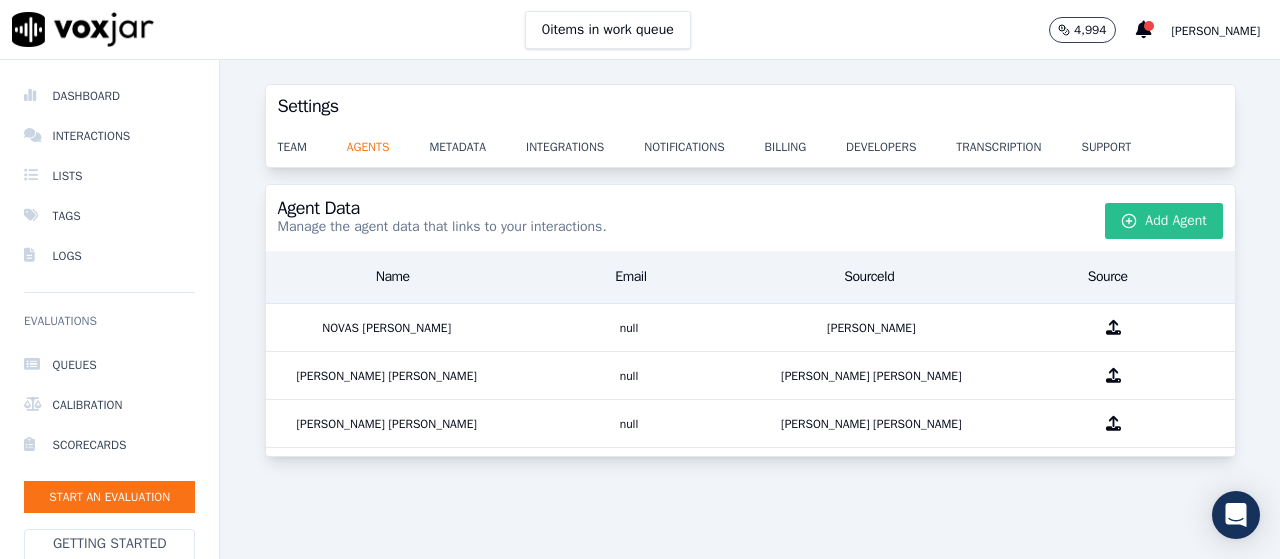 click 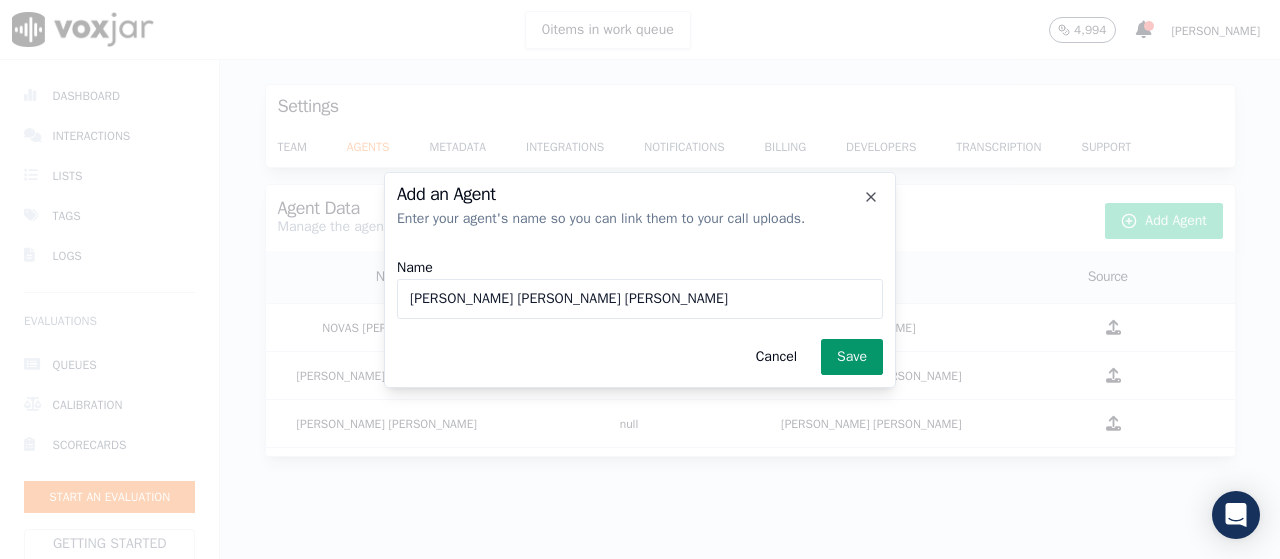 type on "LOPEZ BECERRA RODRIGO RAFAEL" 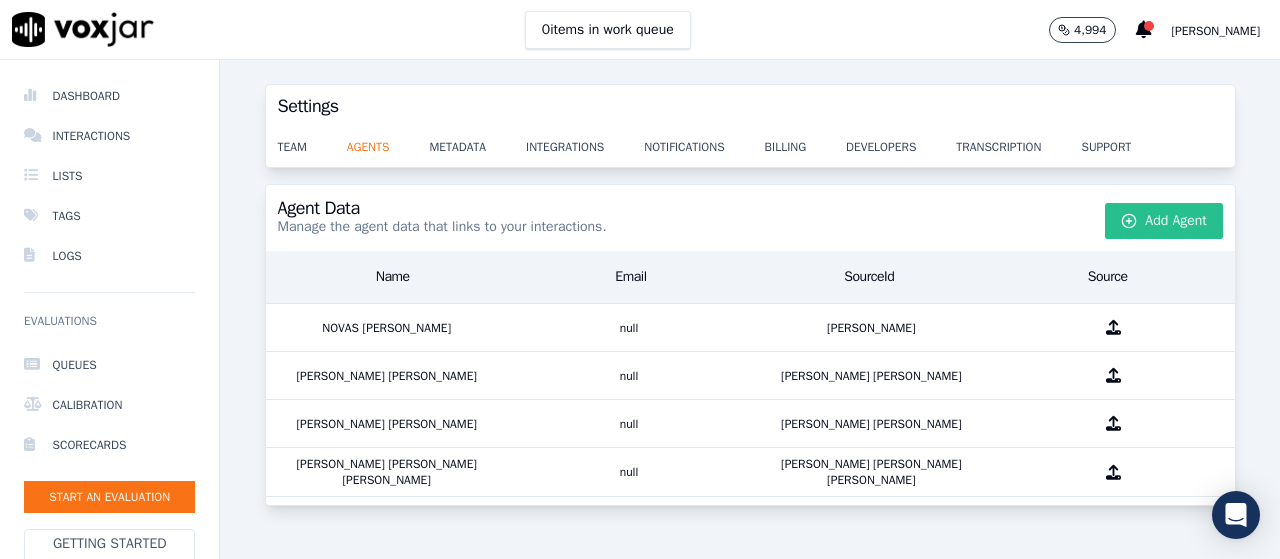 click on "Add Agent" at bounding box center (1164, 221) 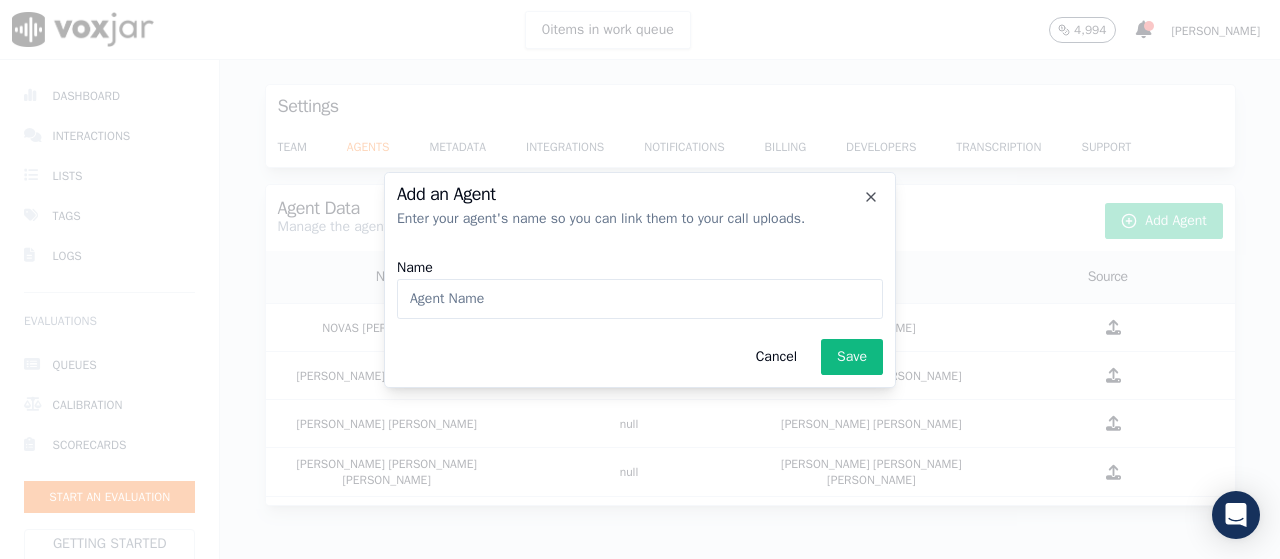 click at bounding box center (640, 279) 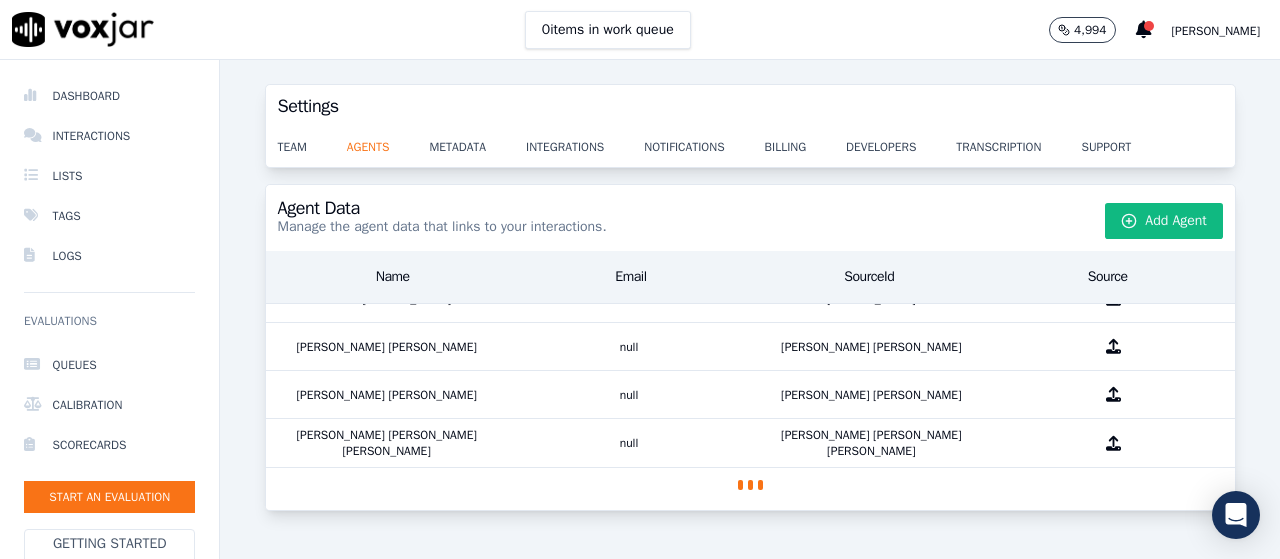 scroll, scrollTop: 51, scrollLeft: 0, axis: vertical 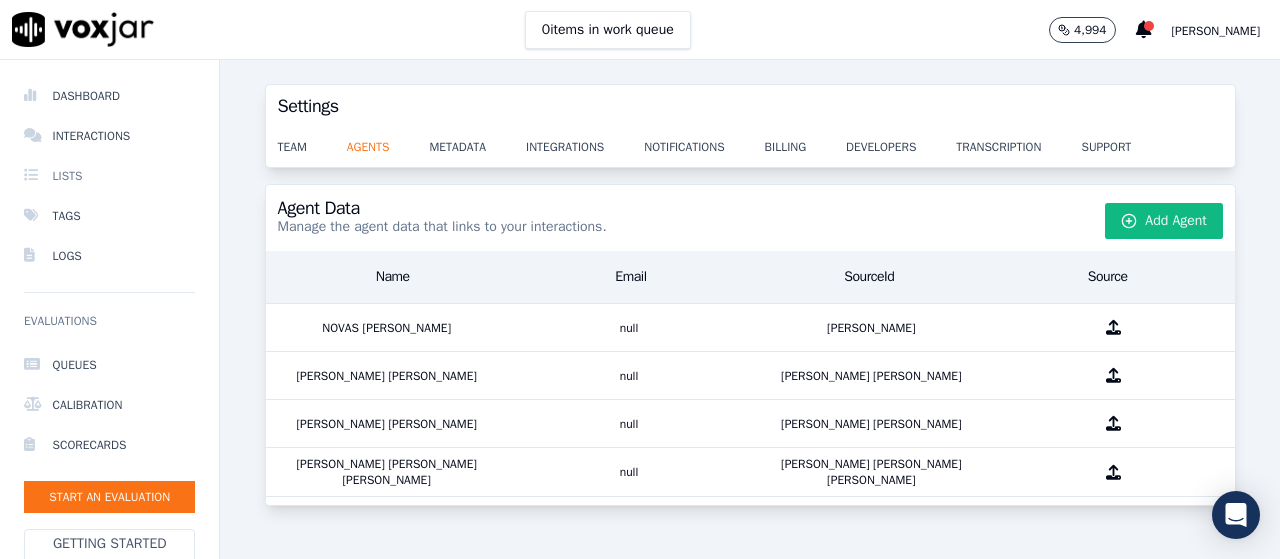 click on "Lists" at bounding box center (109, 176) 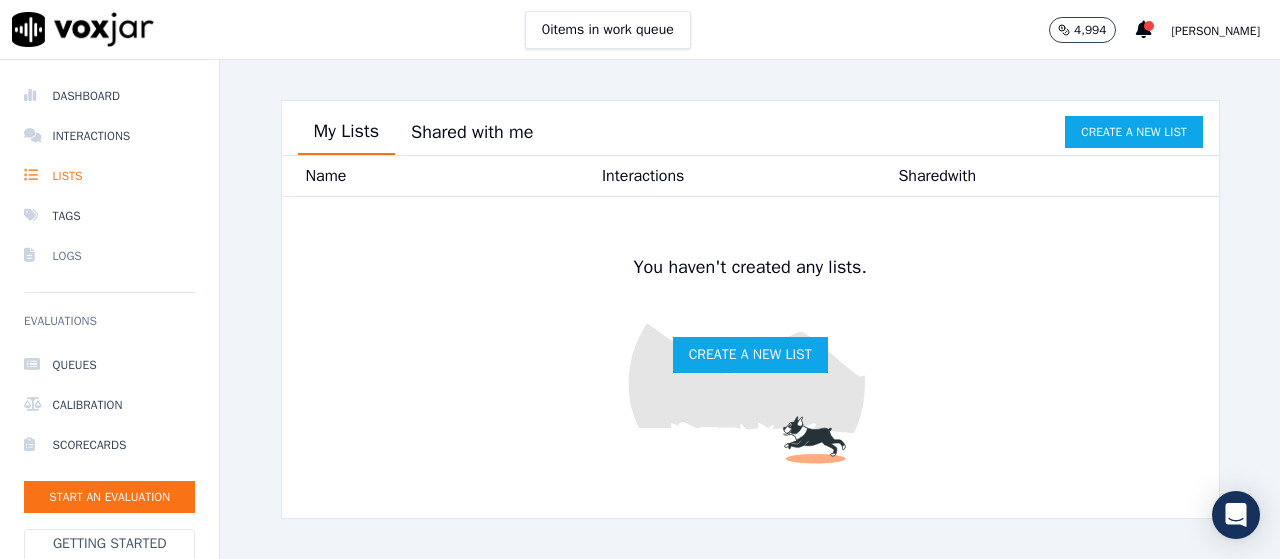 click on "Logs" at bounding box center [109, 256] 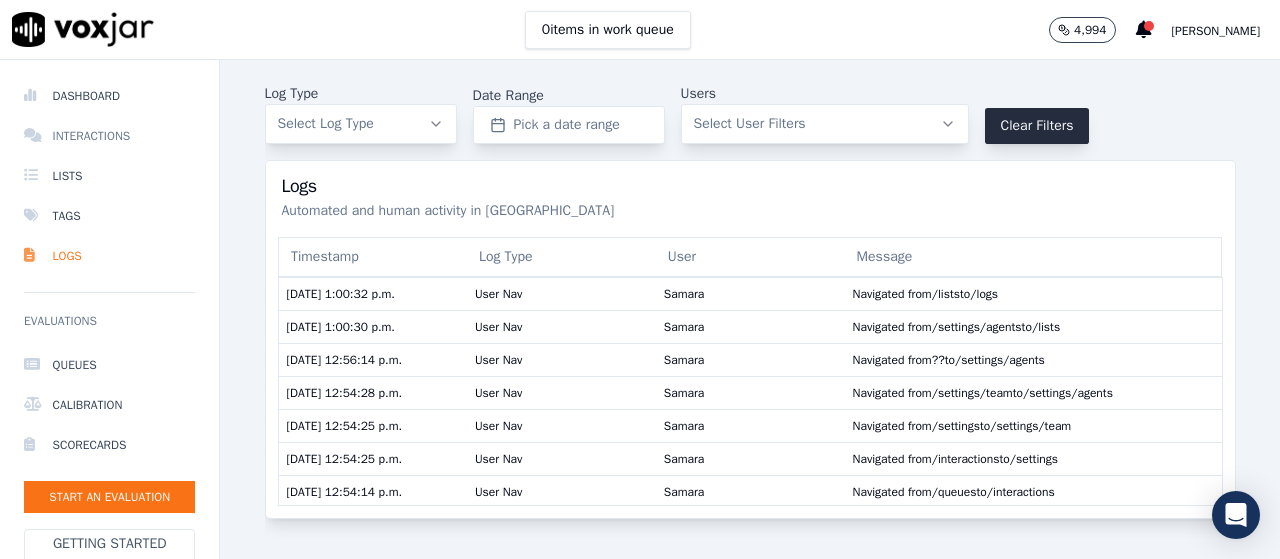 click on "Interactions" at bounding box center [109, 136] 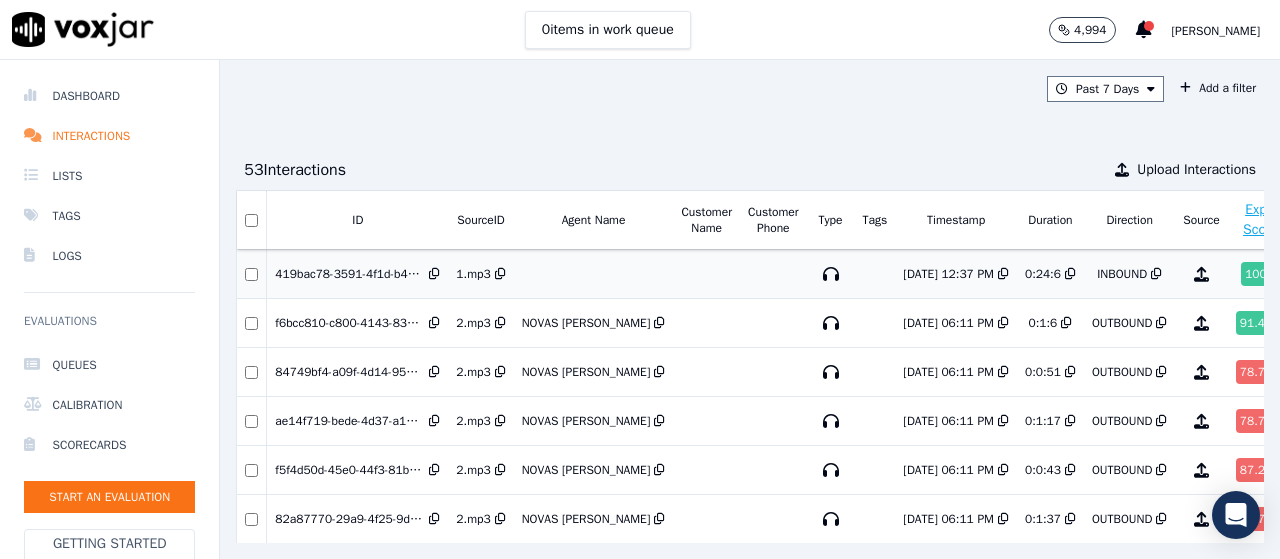 click at bounding box center (594, 274) 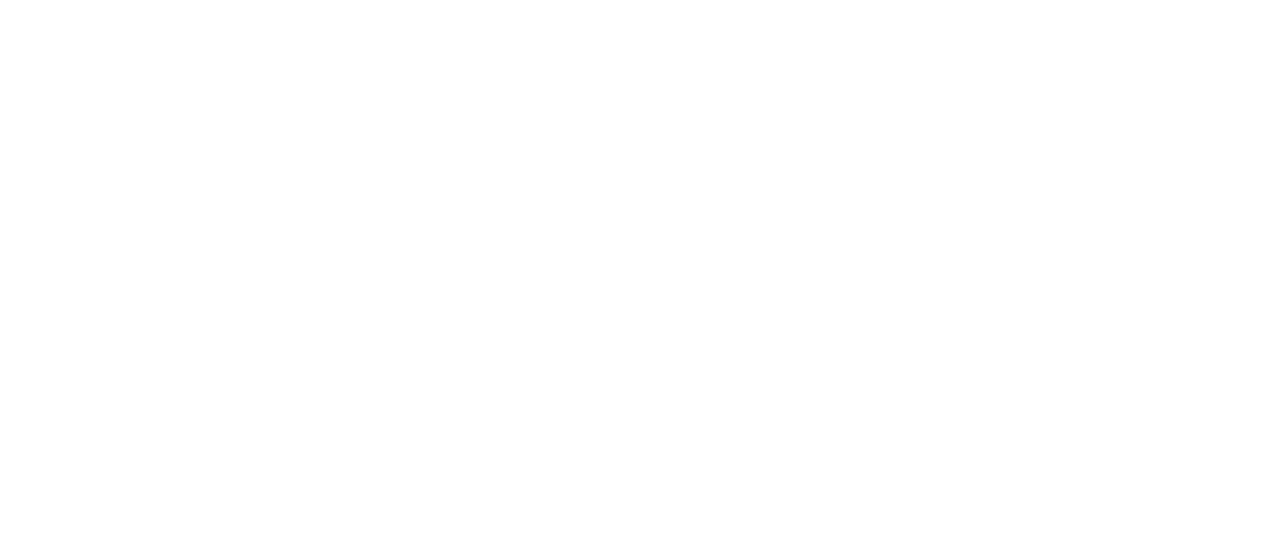 scroll, scrollTop: 0, scrollLeft: 0, axis: both 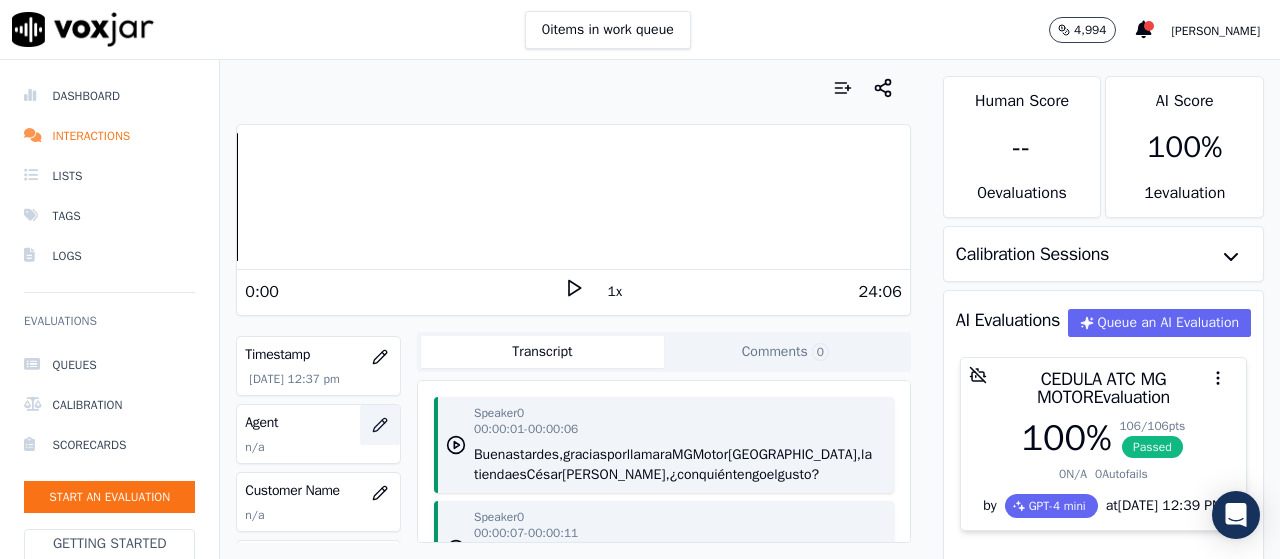 click 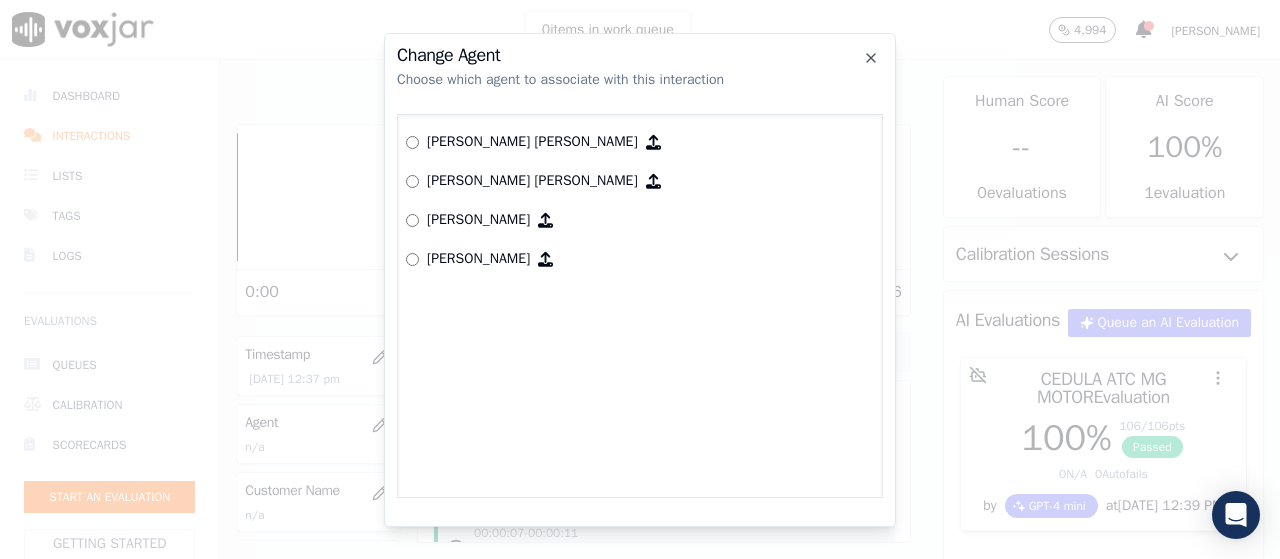 click on "[PERSON_NAME]" at bounding box center (478, 259) 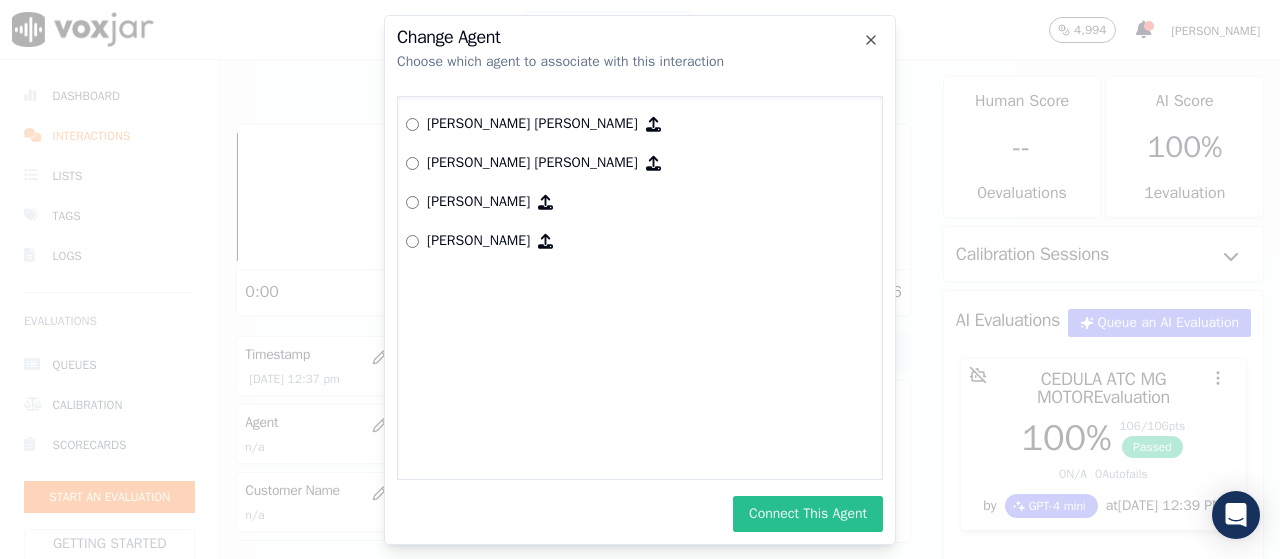 click on "Connect This Agent" at bounding box center (808, 514) 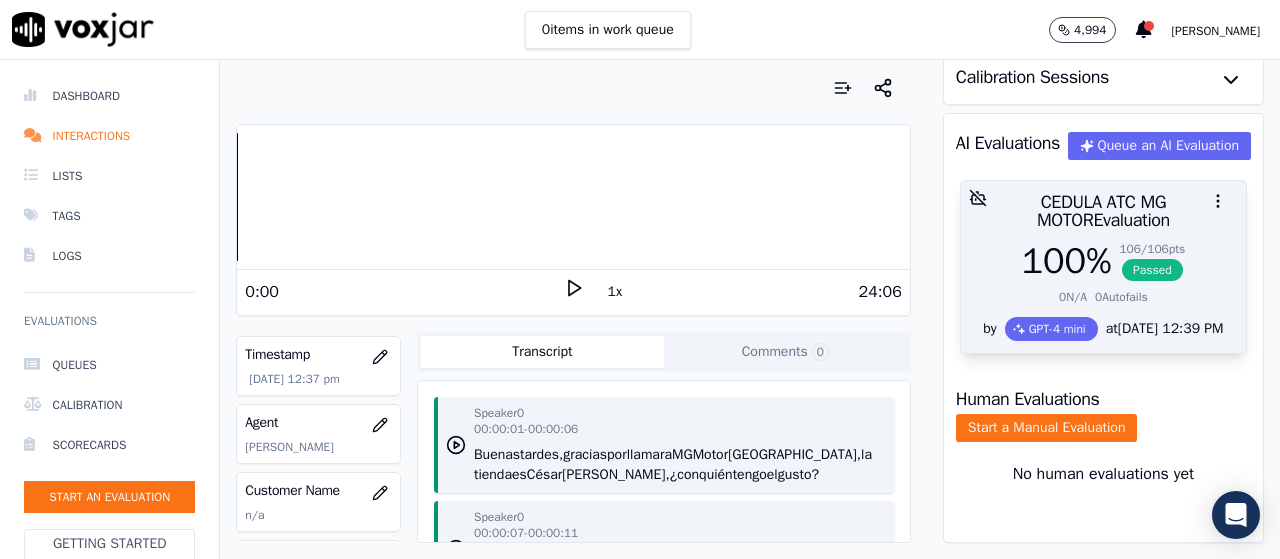 scroll, scrollTop: 254, scrollLeft: 0, axis: vertical 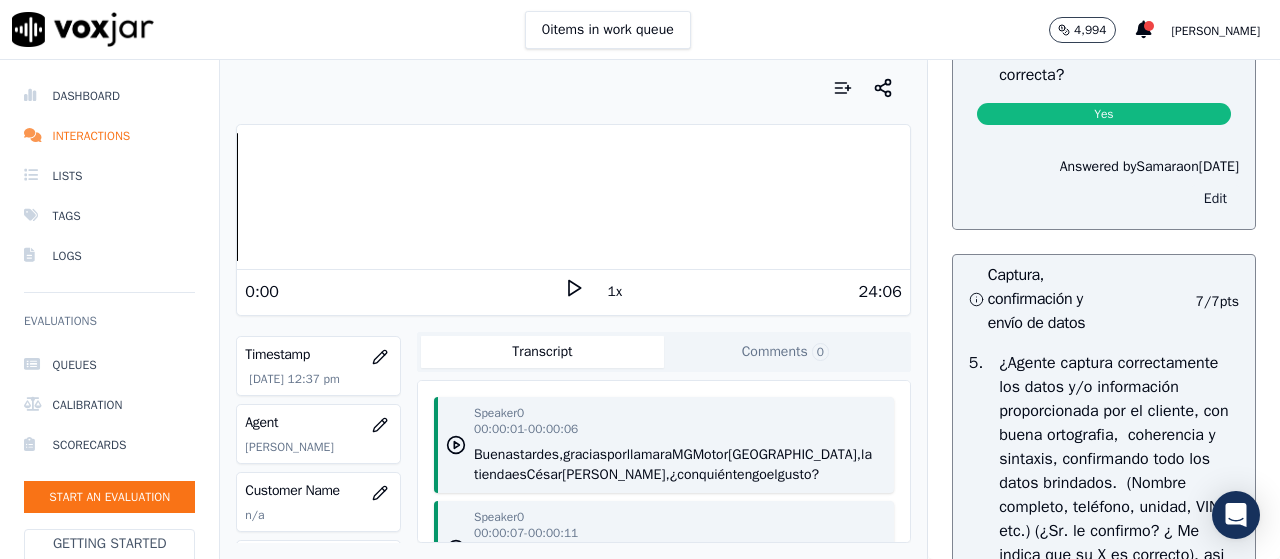 click on "Edit" at bounding box center [1215, 199] 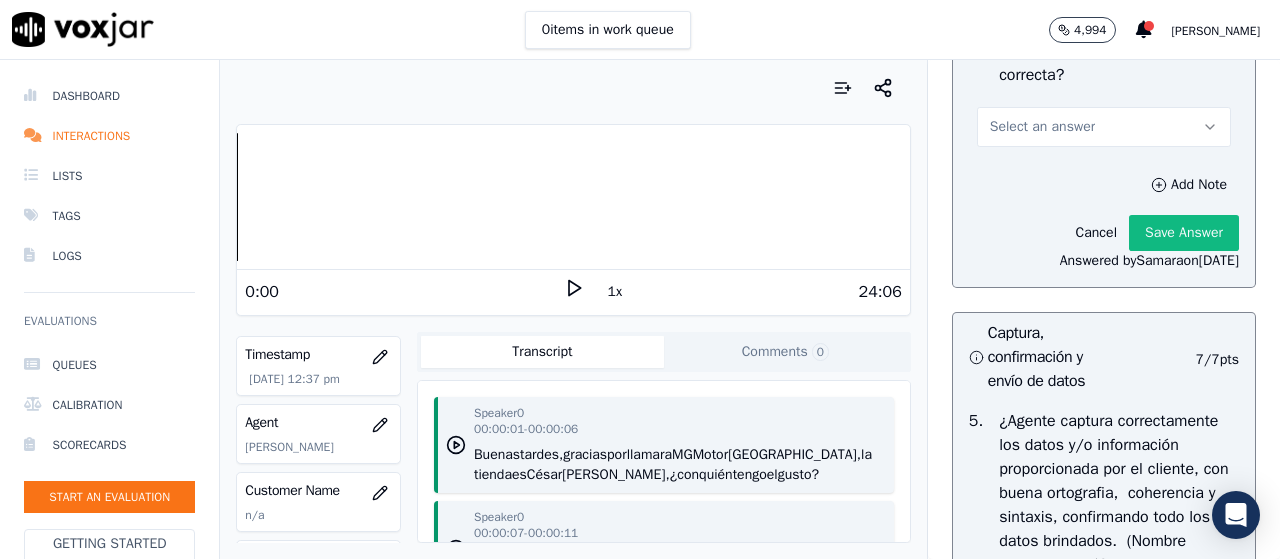click on "Select an answer" at bounding box center [1104, 127] 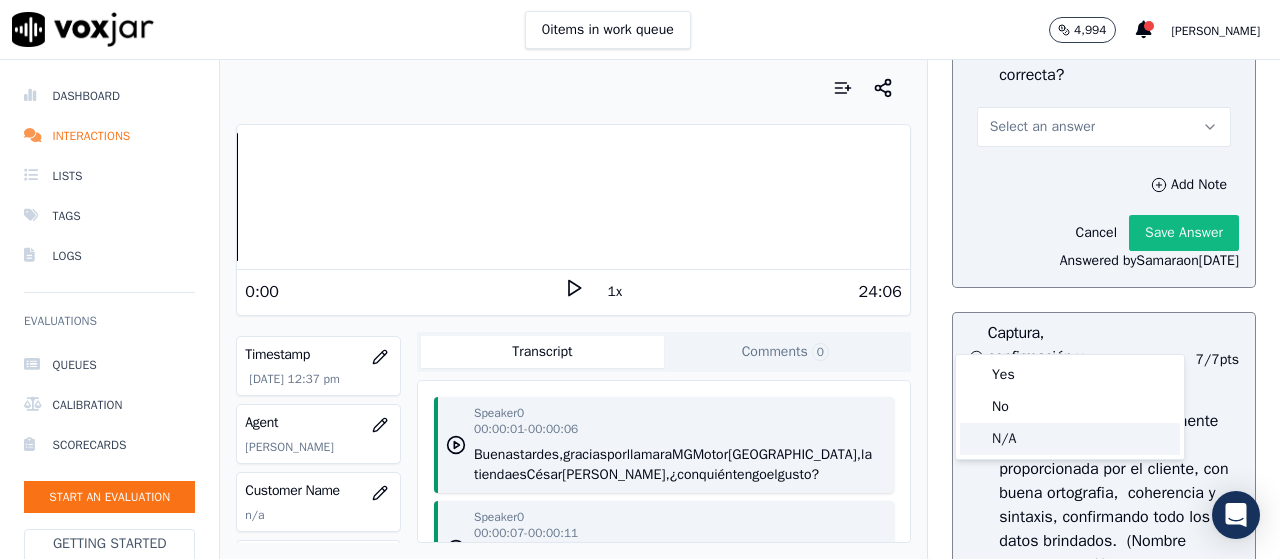 click on "N/A" 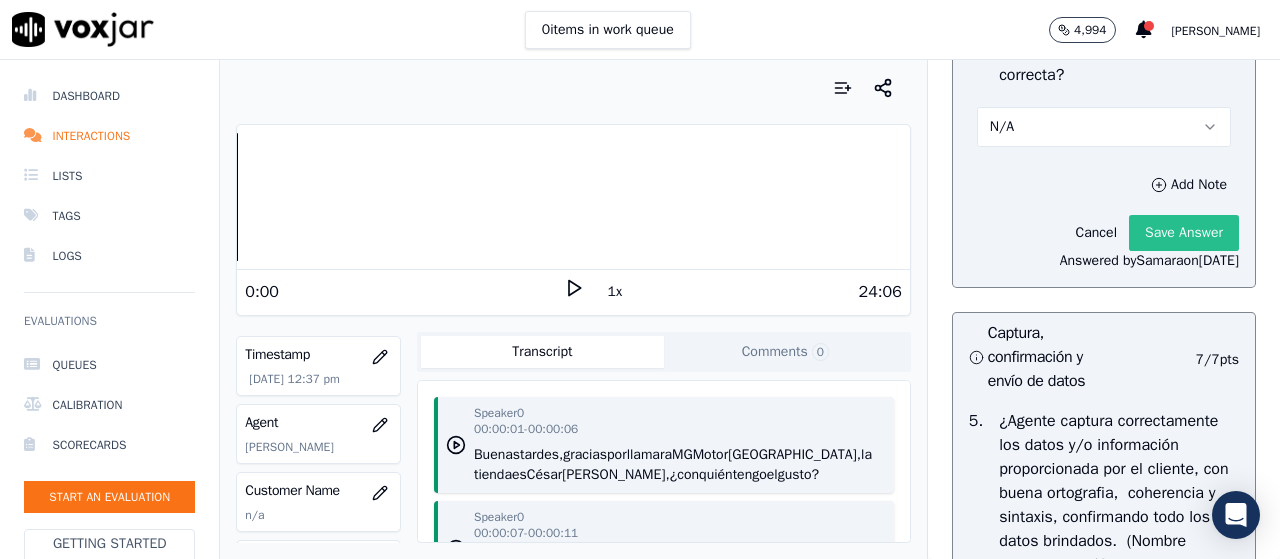 click on "Save Answer" 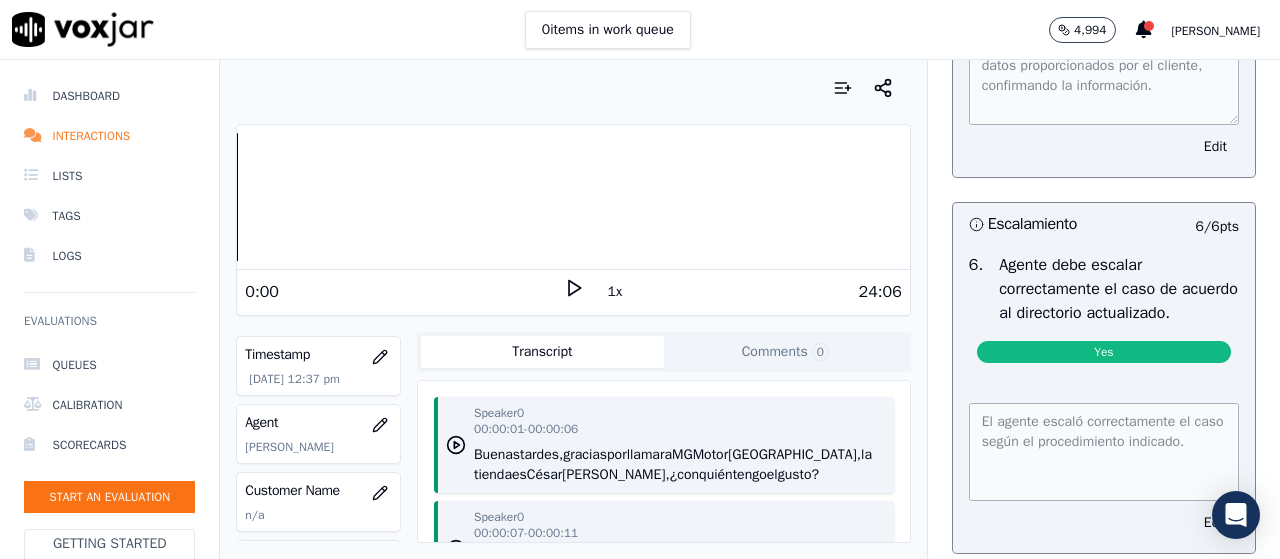 scroll, scrollTop: 8545, scrollLeft: 0, axis: vertical 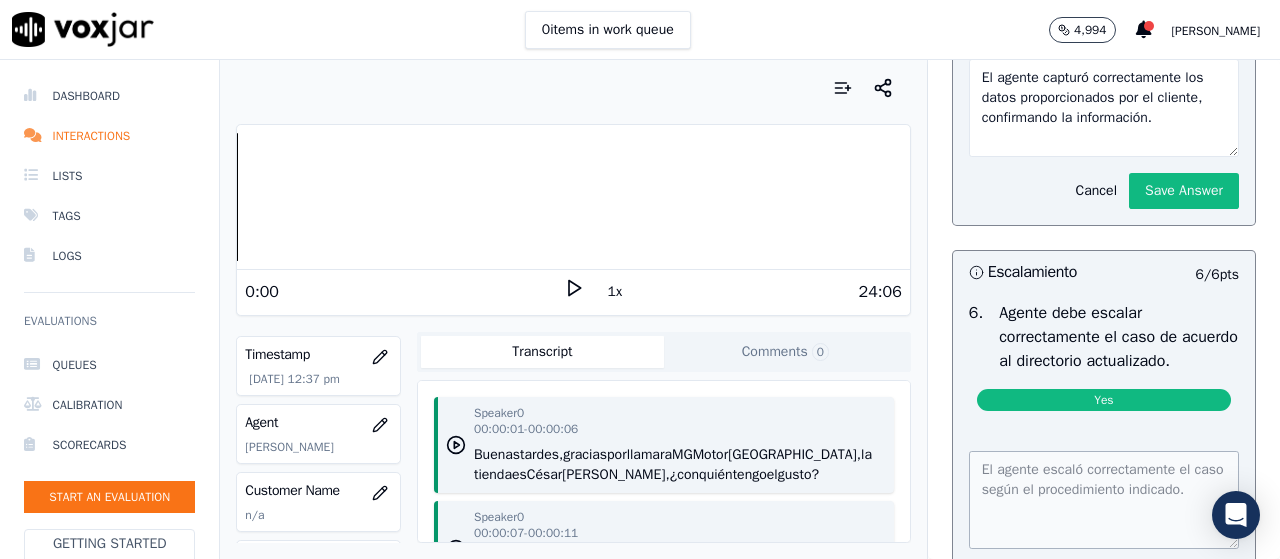 click on "Select an answer" at bounding box center [1104, -21] 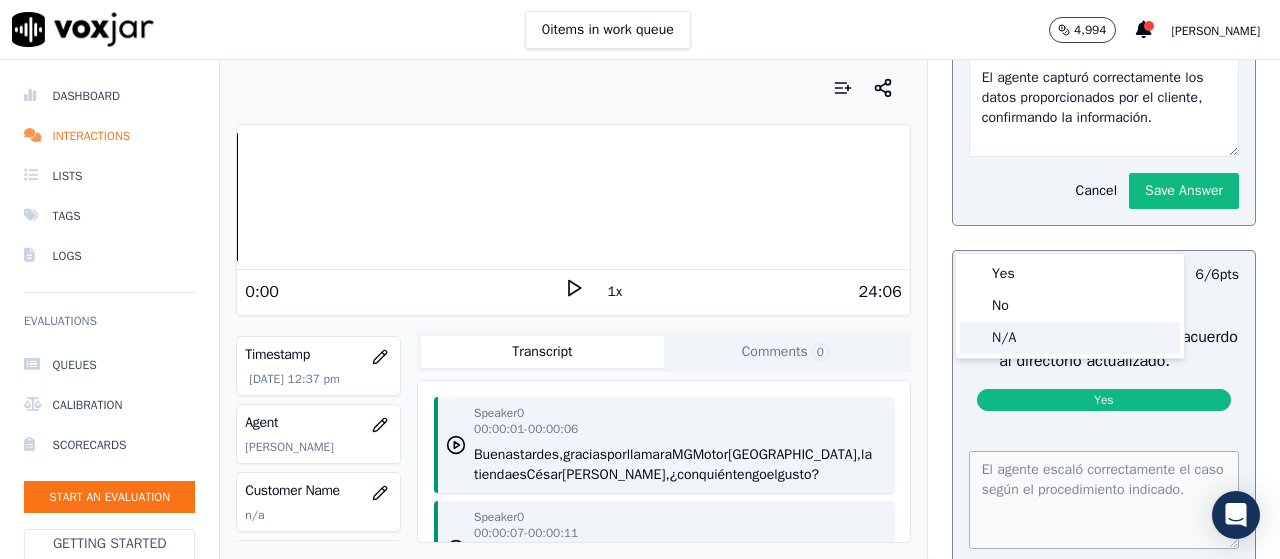 click on "N/A" 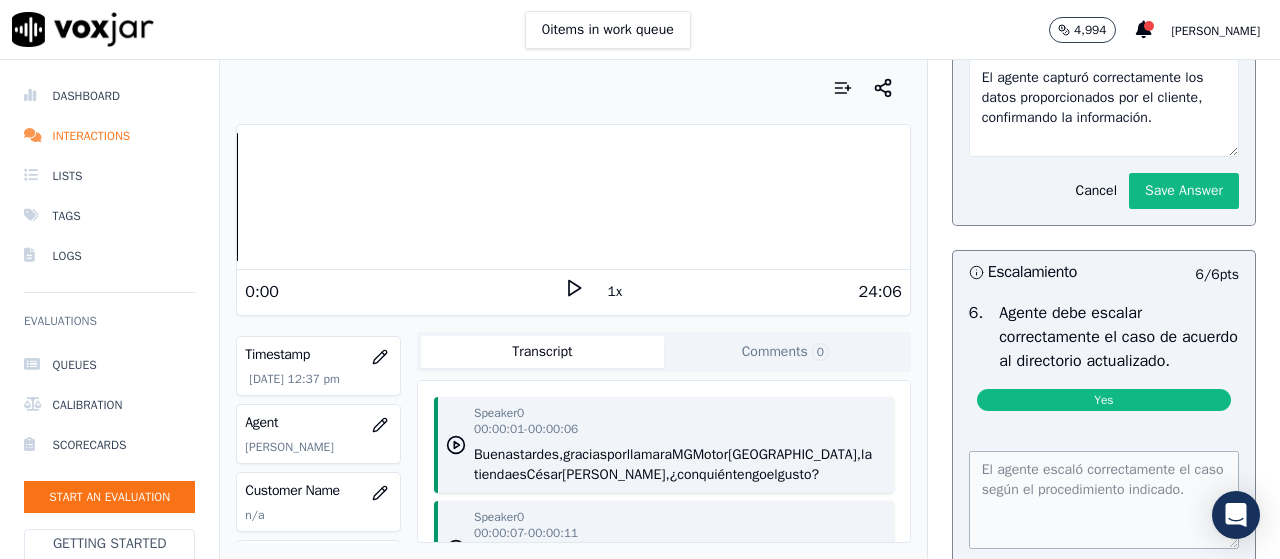 click on "Save Answer" 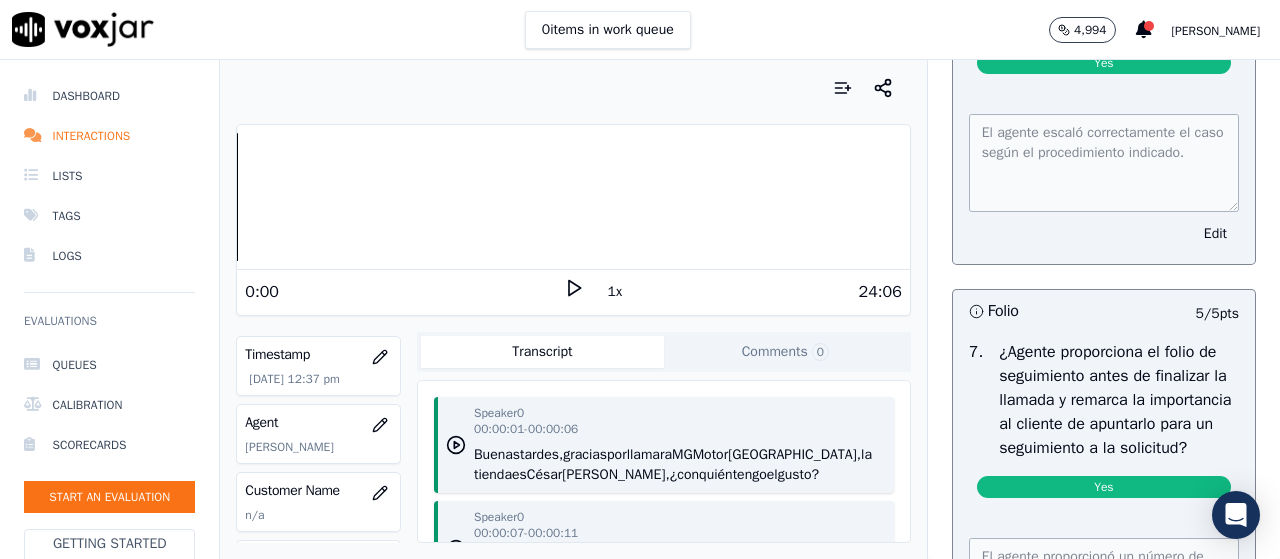 scroll, scrollTop: 8945, scrollLeft: 0, axis: vertical 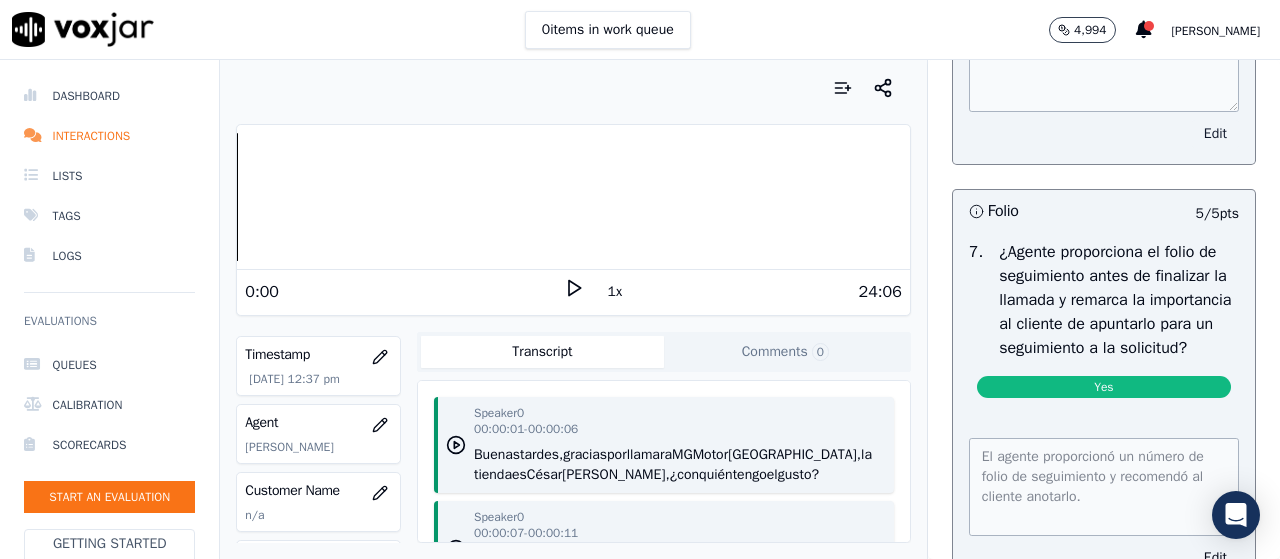 click on "Edit" at bounding box center (1215, 134) 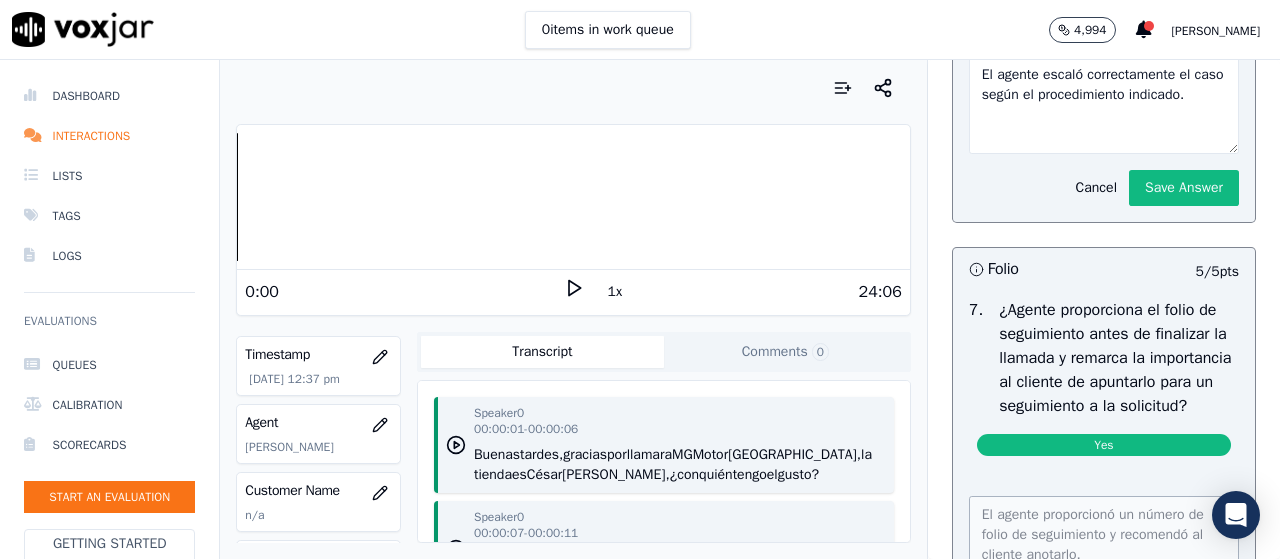 click on "Select an answer" at bounding box center (1104, -24) 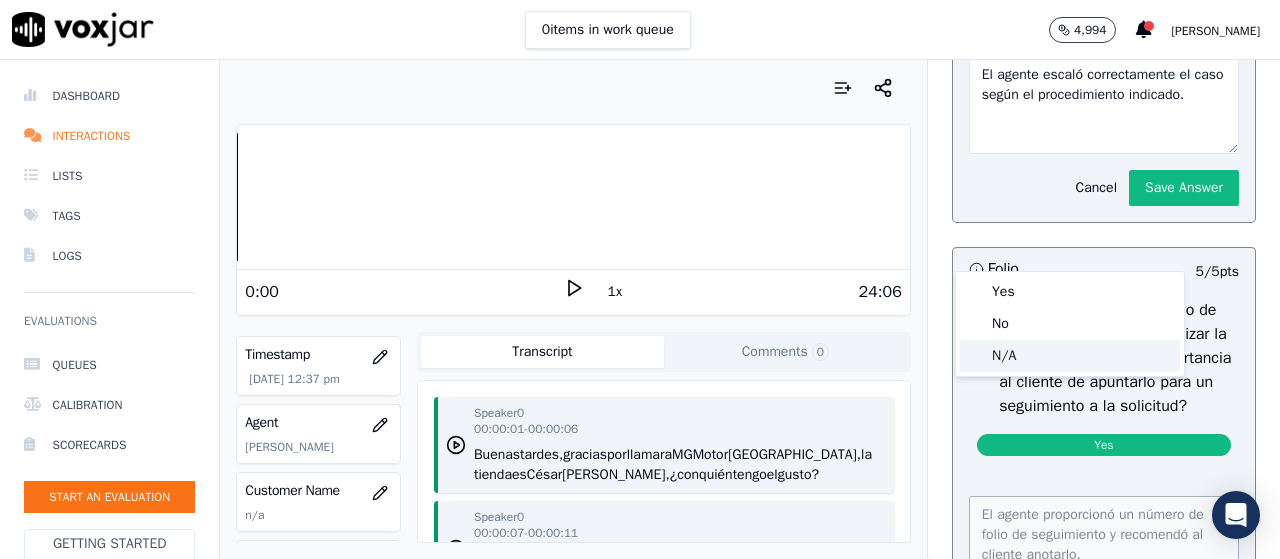click on "N/A" 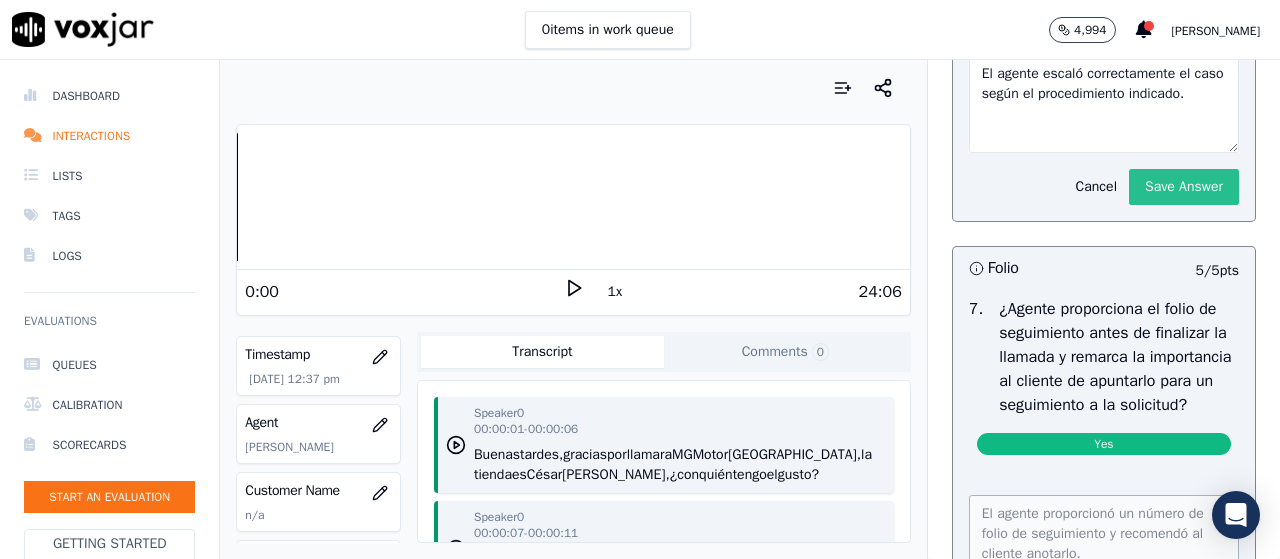 click on "Save Answer" 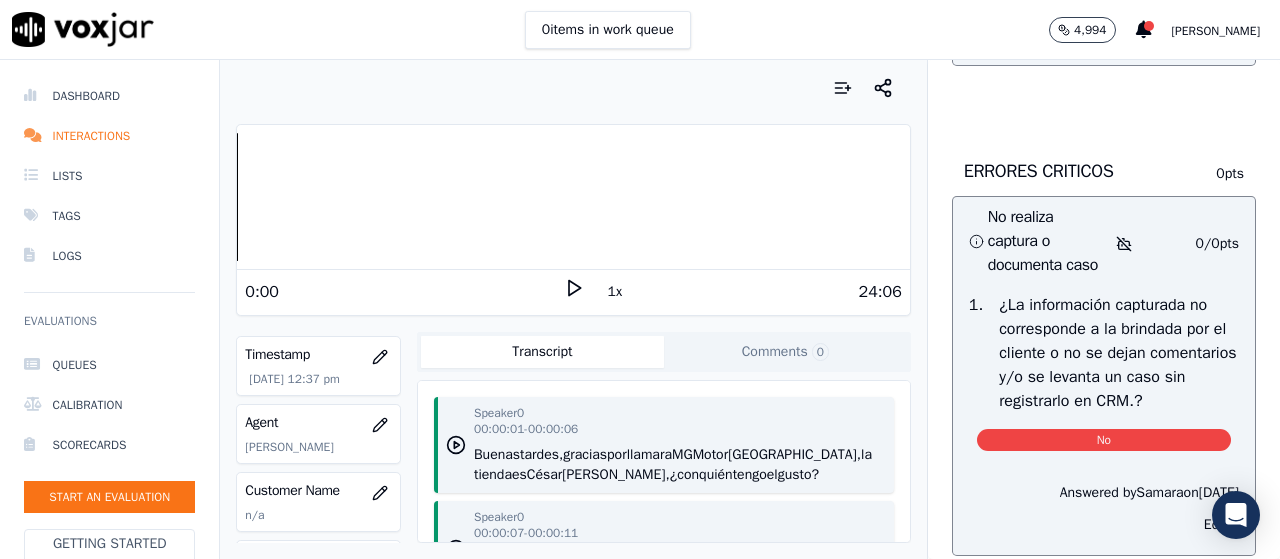 scroll, scrollTop: 9885, scrollLeft: 0, axis: vertical 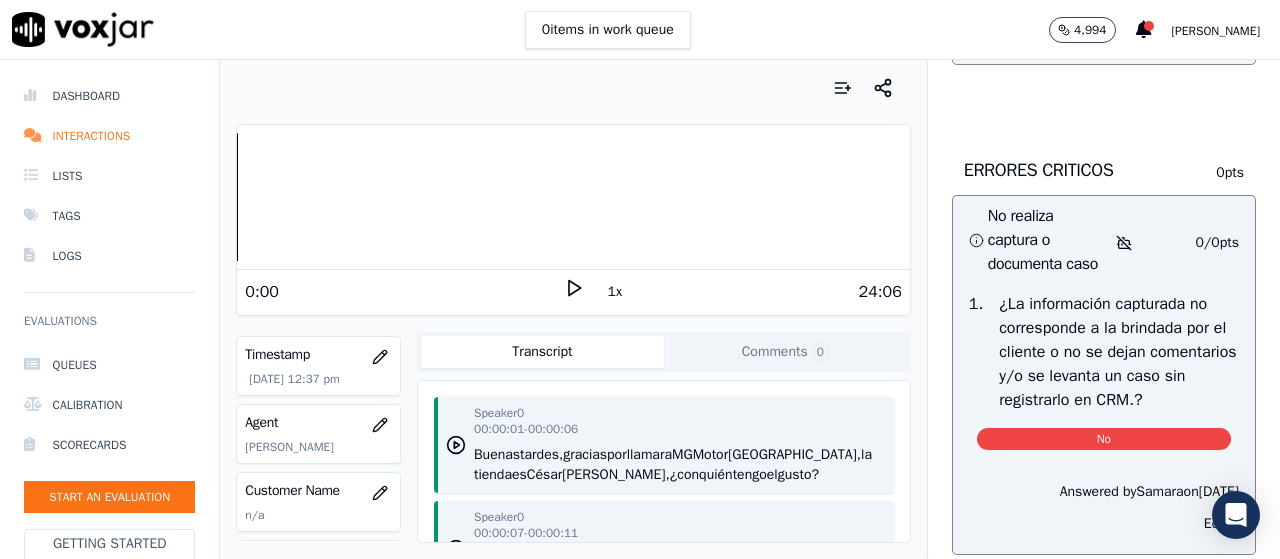 click on "Edit" at bounding box center [1215, 34] 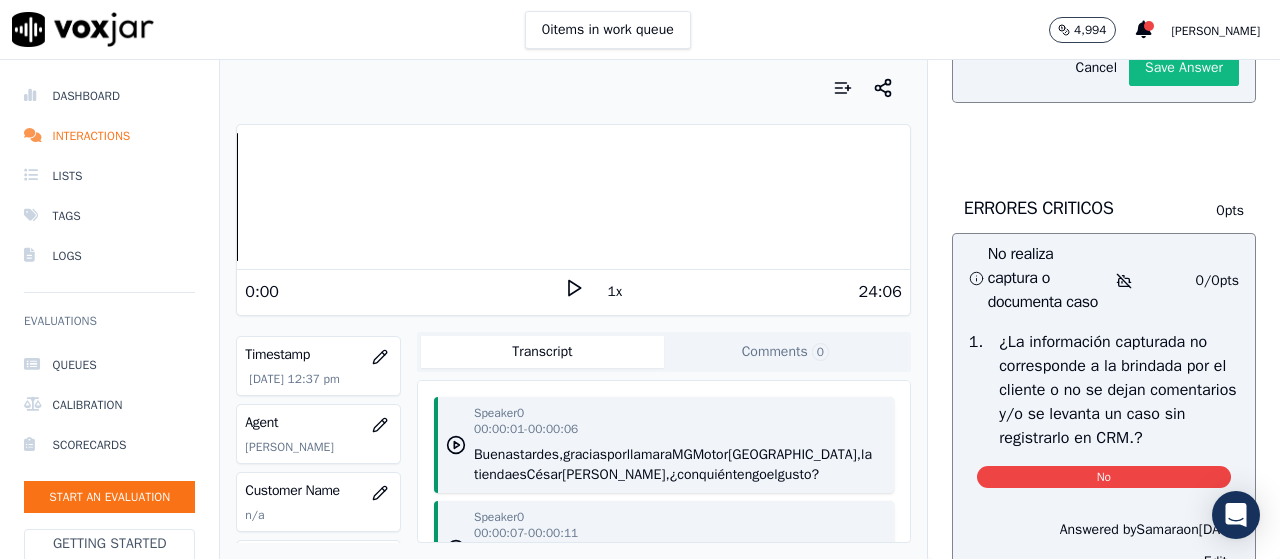 click on "Select an answer" at bounding box center [1104, -144] 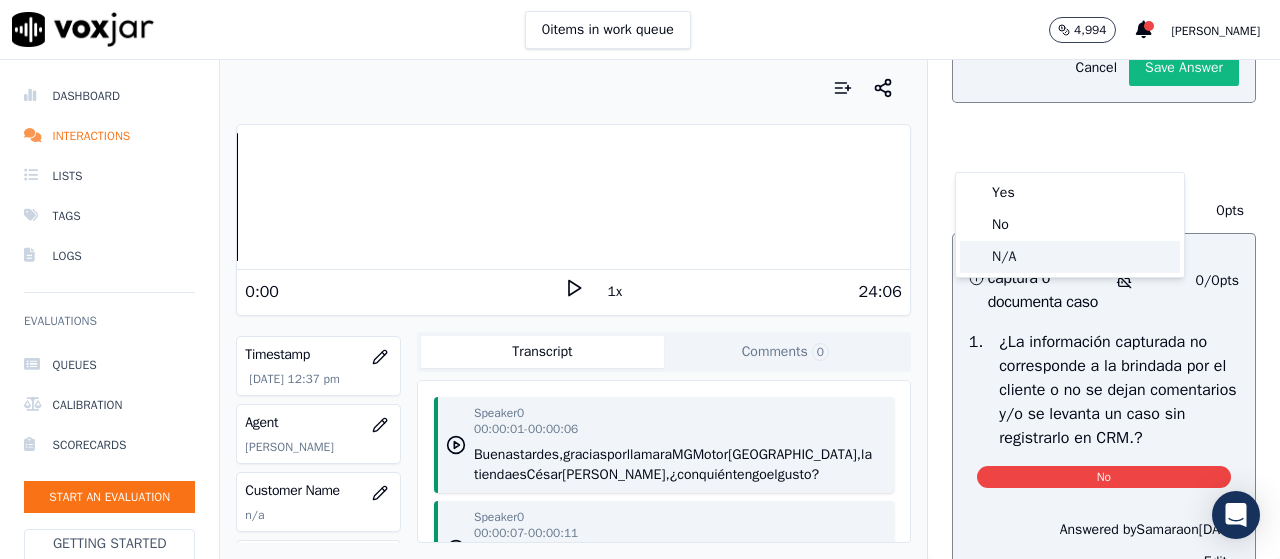 click on "N/A" 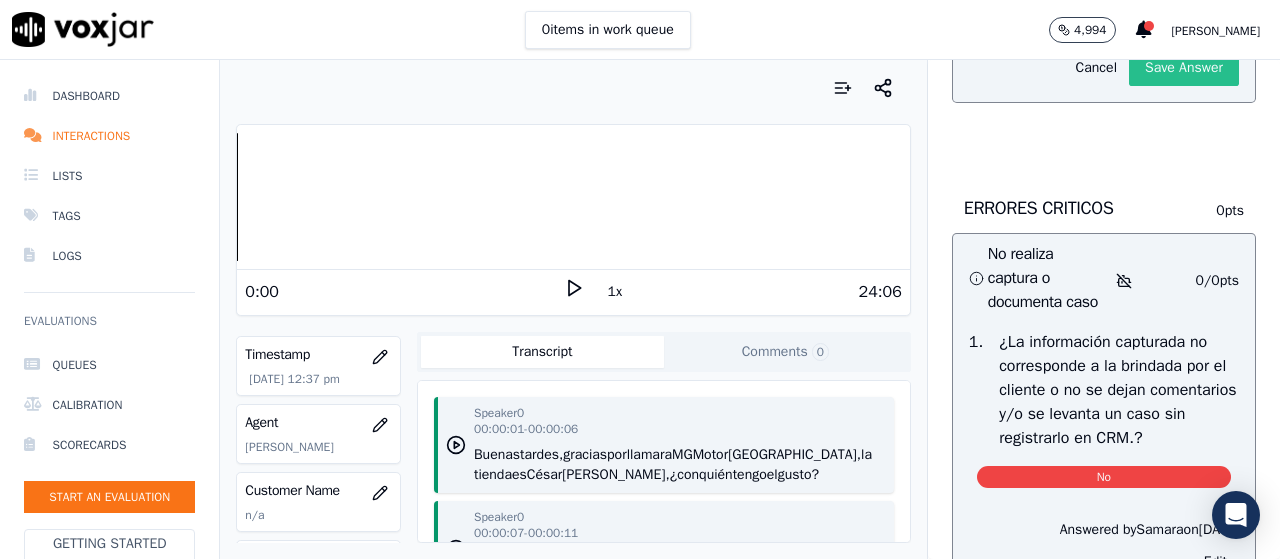 click on "Save Answer" 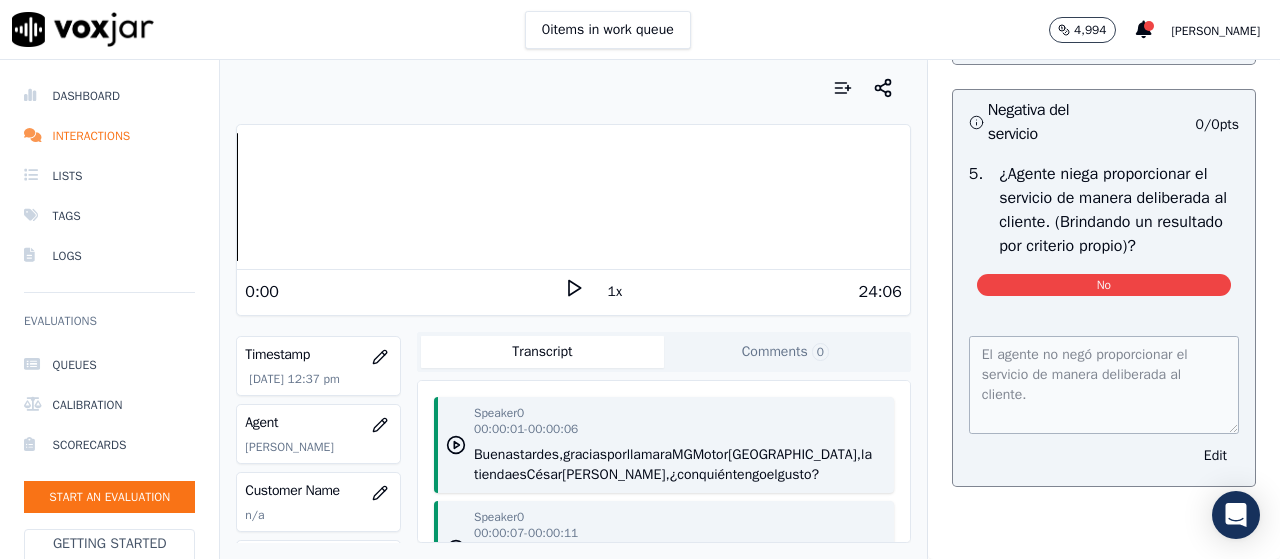 scroll, scrollTop: 11885, scrollLeft: 0, axis: vertical 